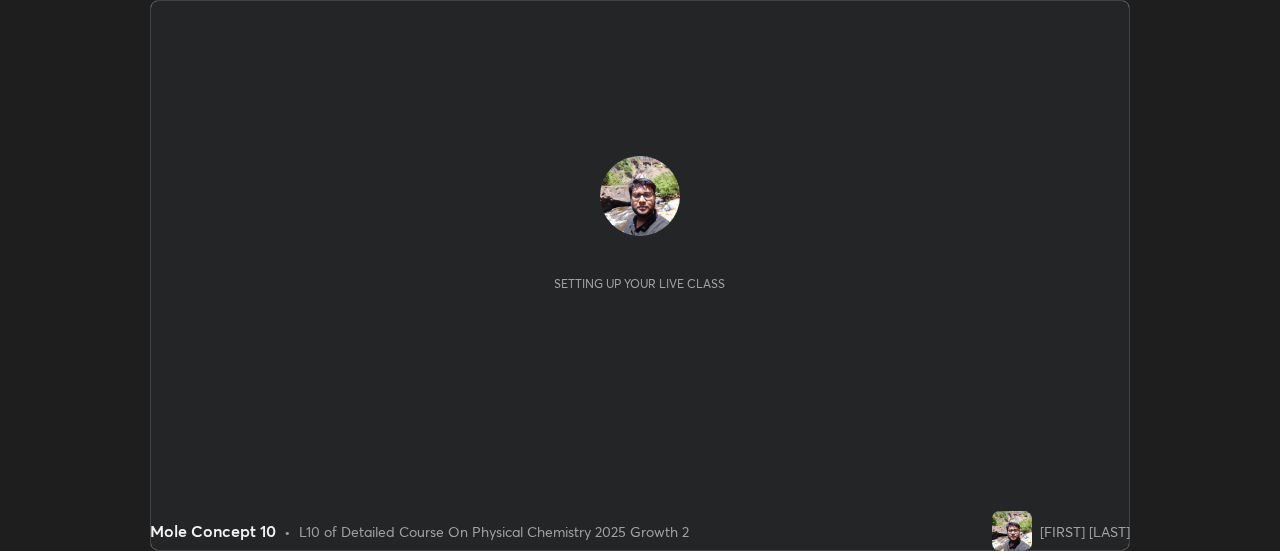 scroll, scrollTop: 0, scrollLeft: 0, axis: both 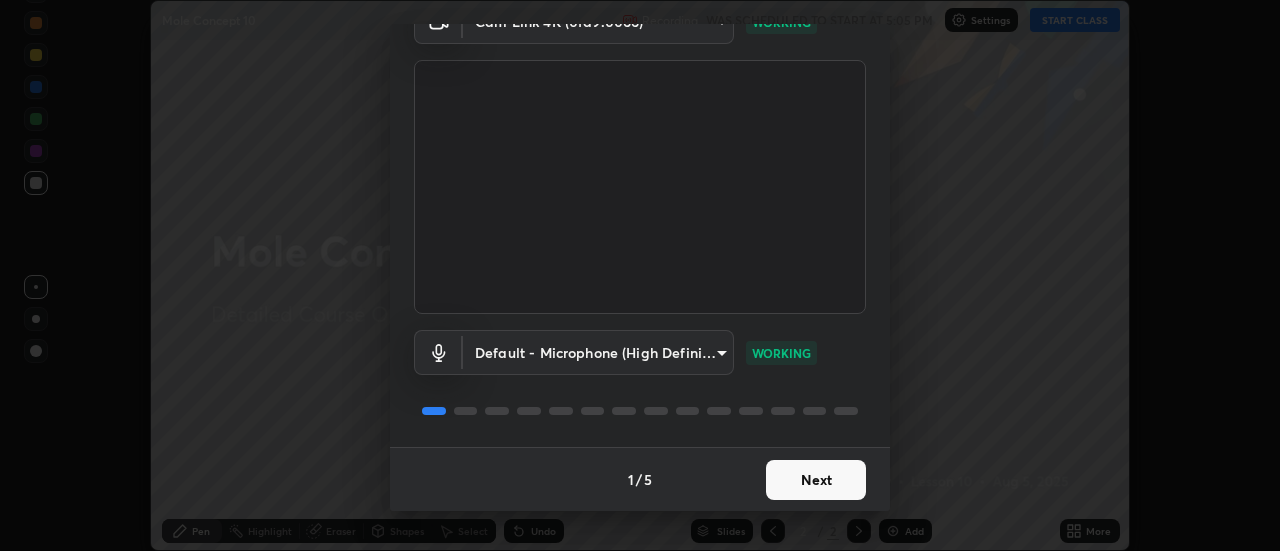 click on "Next" at bounding box center [816, 480] 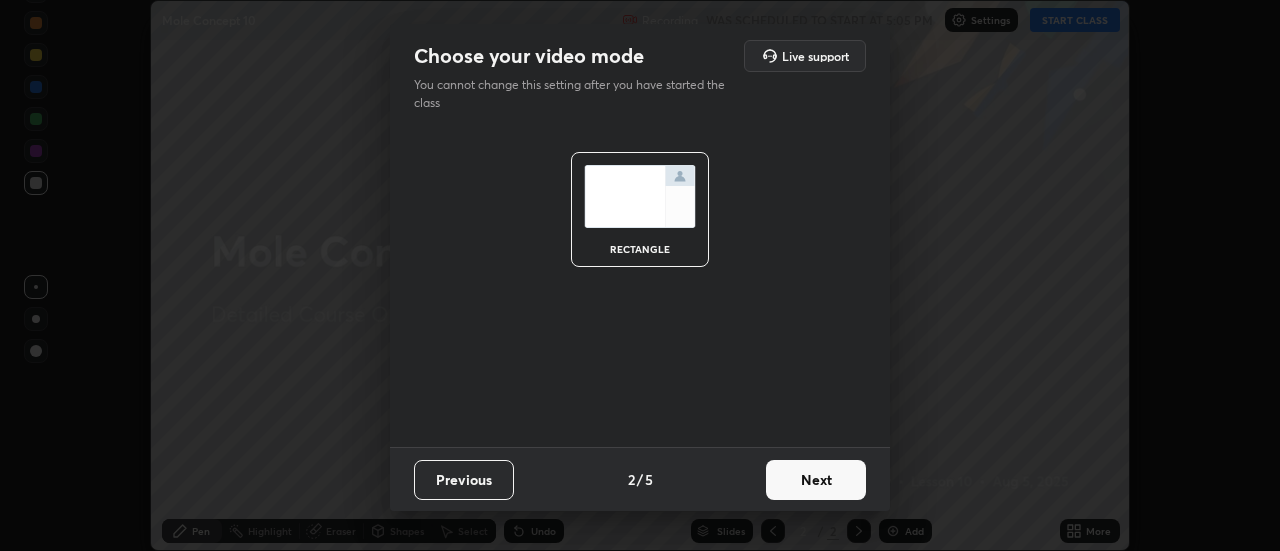 click on "Next" at bounding box center (816, 480) 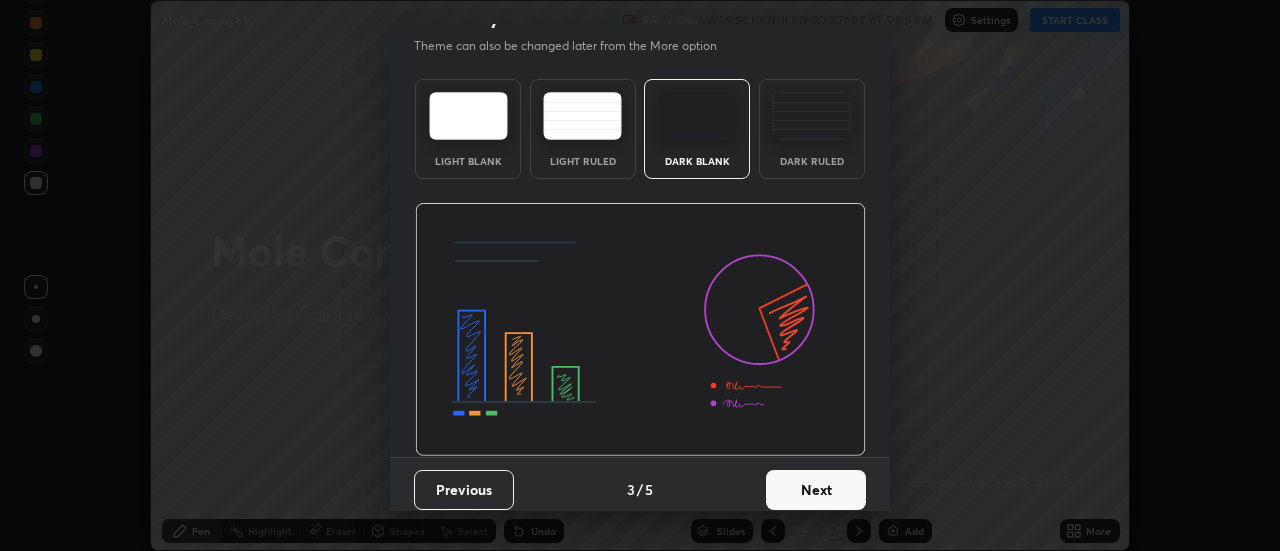 scroll, scrollTop: 41, scrollLeft: 0, axis: vertical 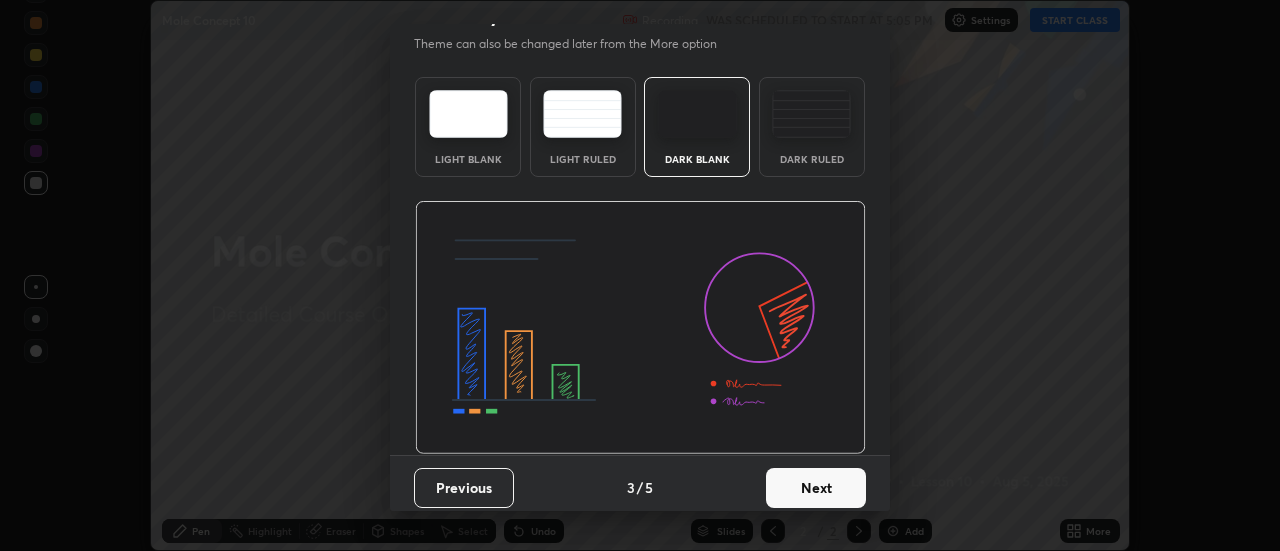 click on "Next" at bounding box center (816, 488) 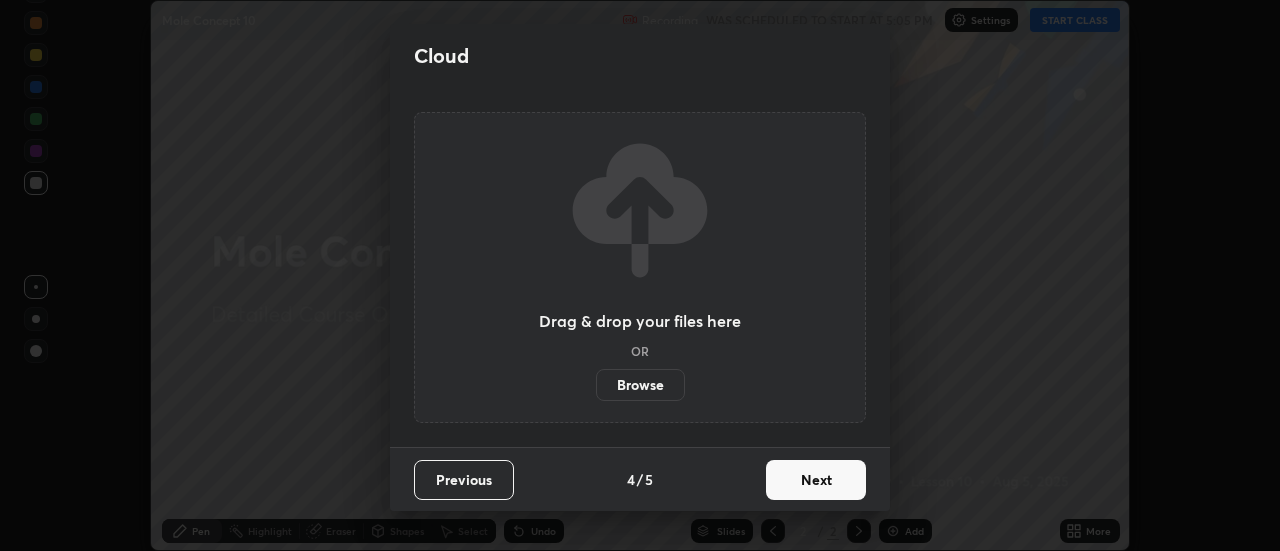 click on "Next" at bounding box center (816, 480) 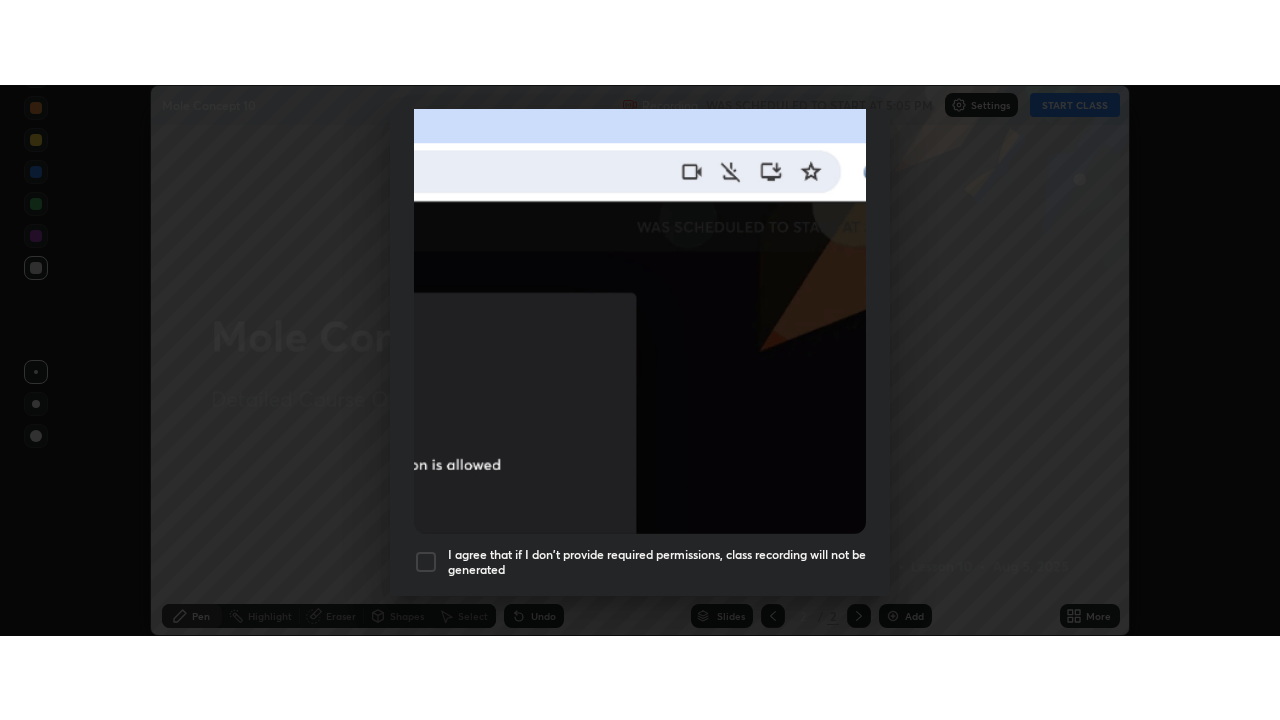 scroll, scrollTop: 513, scrollLeft: 0, axis: vertical 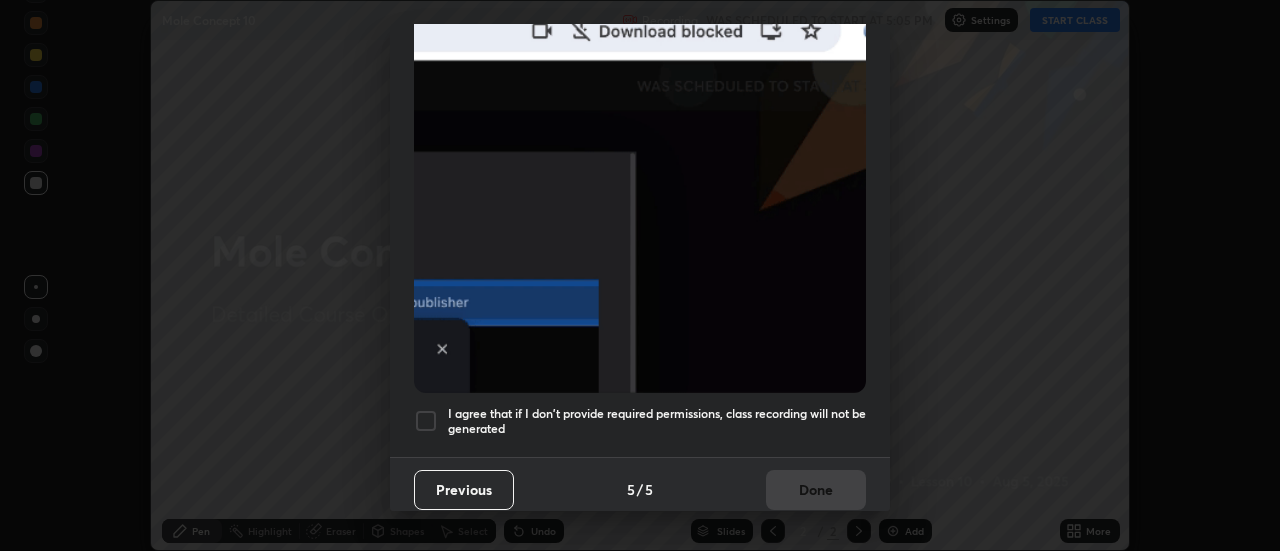 click at bounding box center [426, 421] 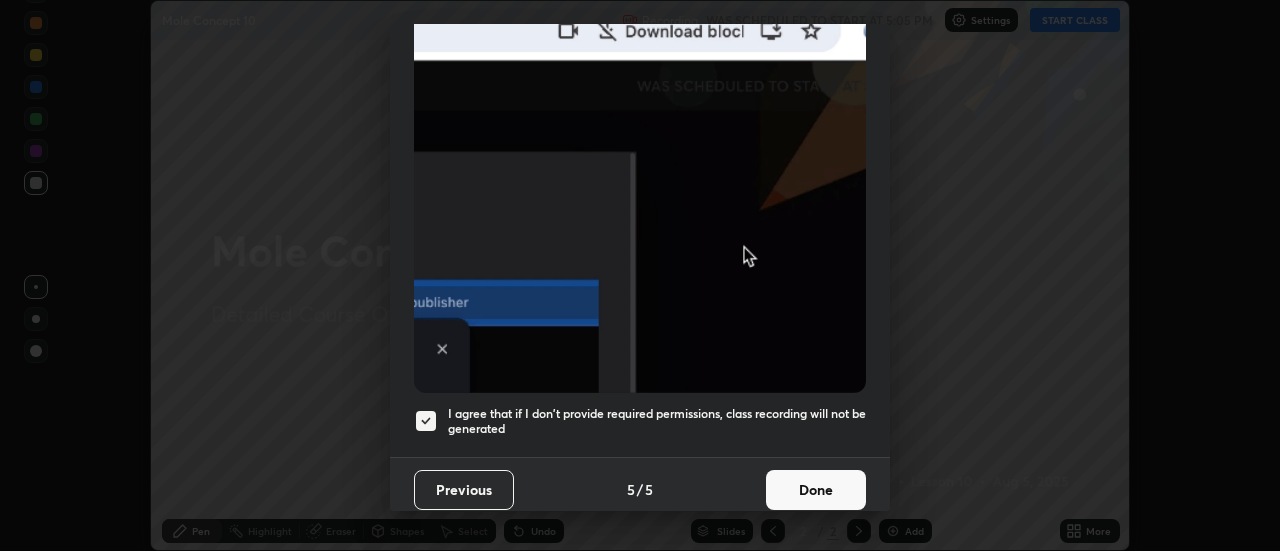 click on "Done" at bounding box center (816, 490) 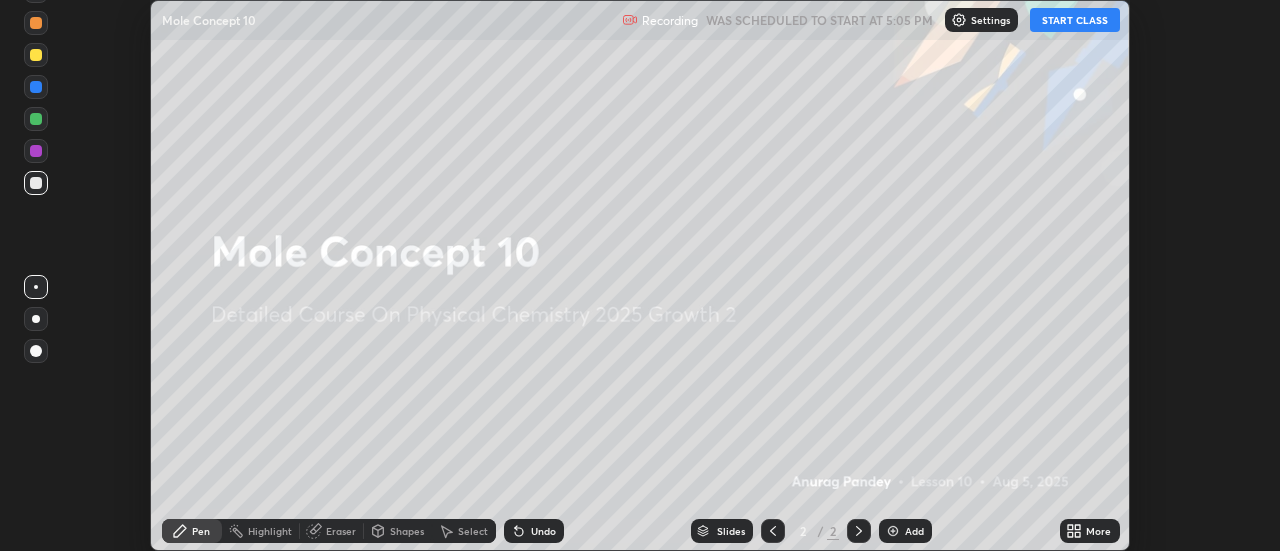 click on "START CLASS" at bounding box center [1075, 20] 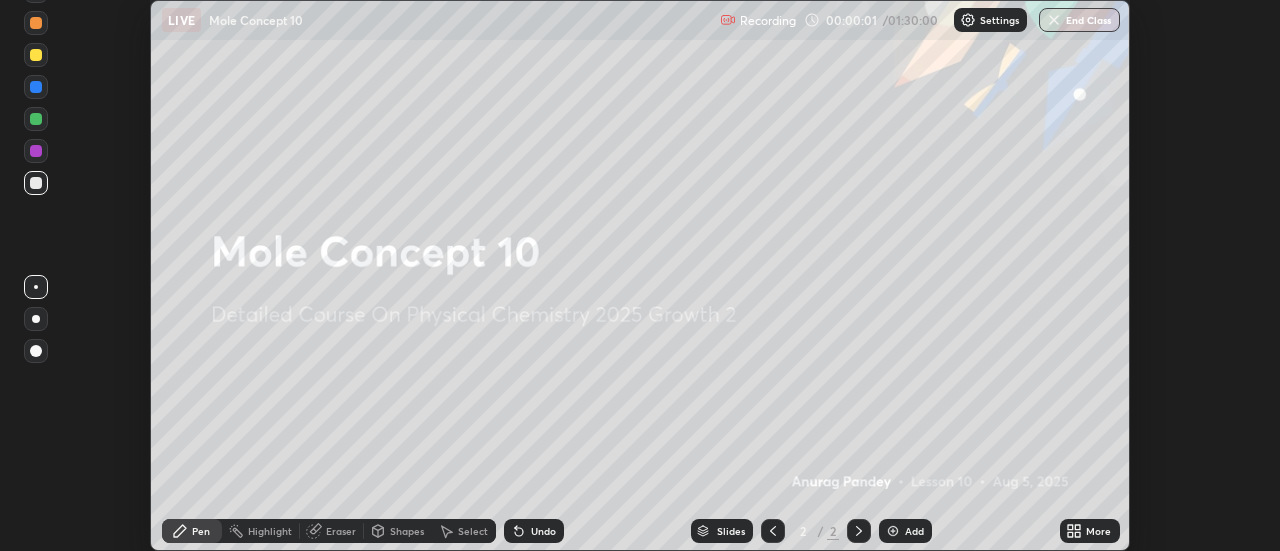 click 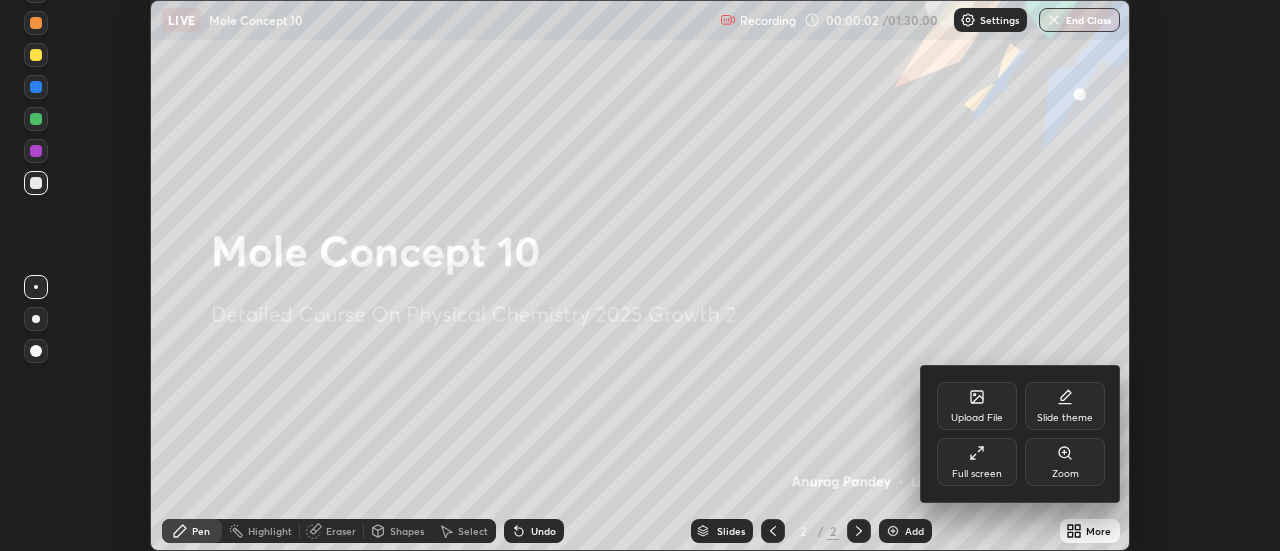 click on "Full screen" at bounding box center [977, 474] 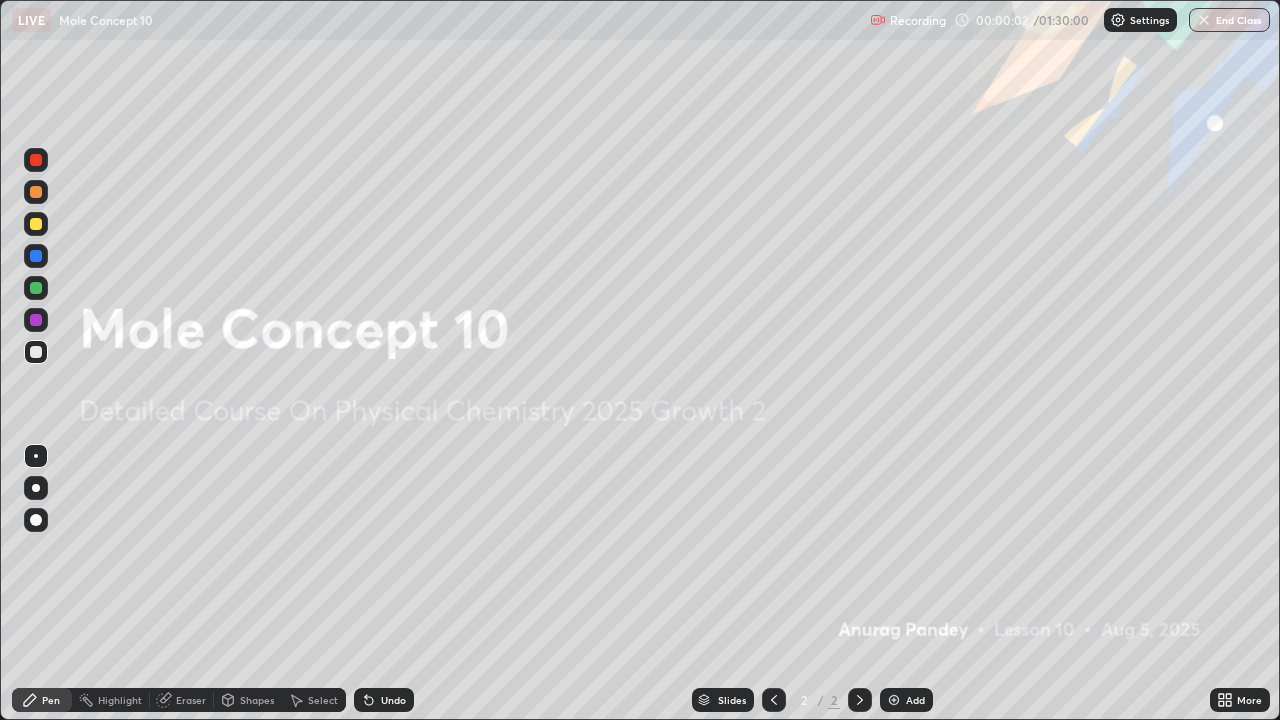 scroll, scrollTop: 99280, scrollLeft: 98720, axis: both 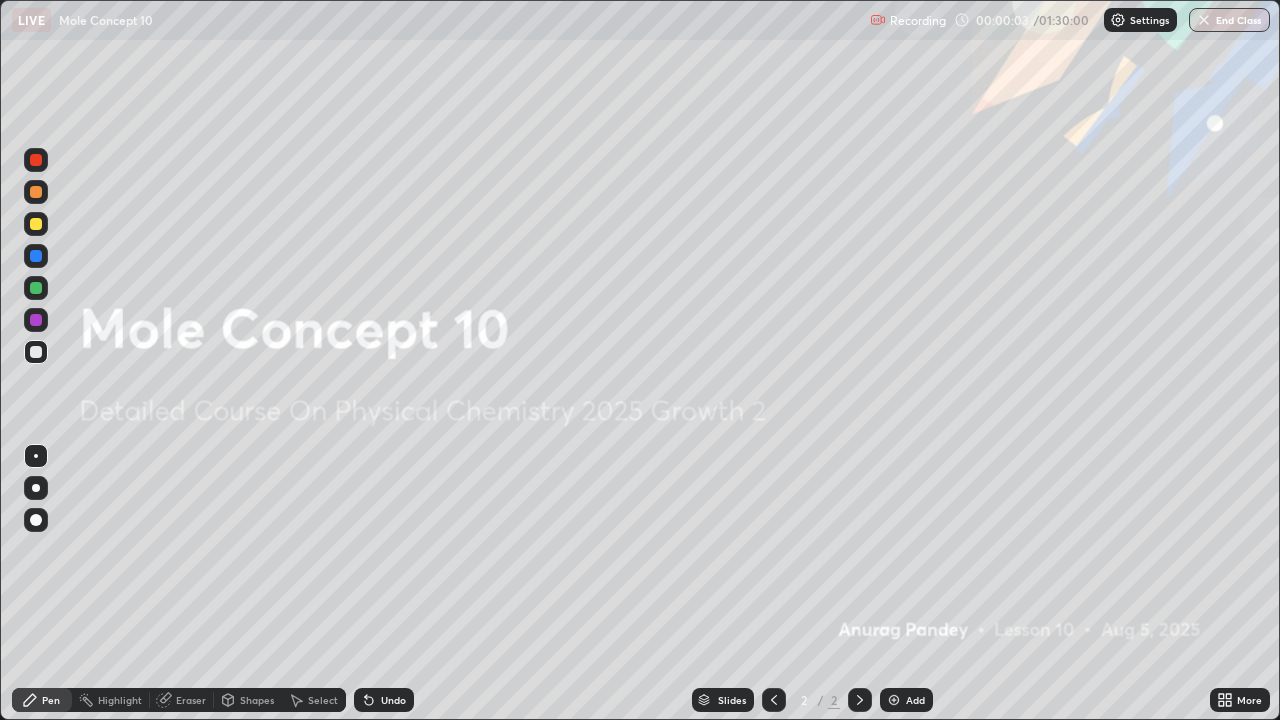 click on "Add" at bounding box center [906, 700] 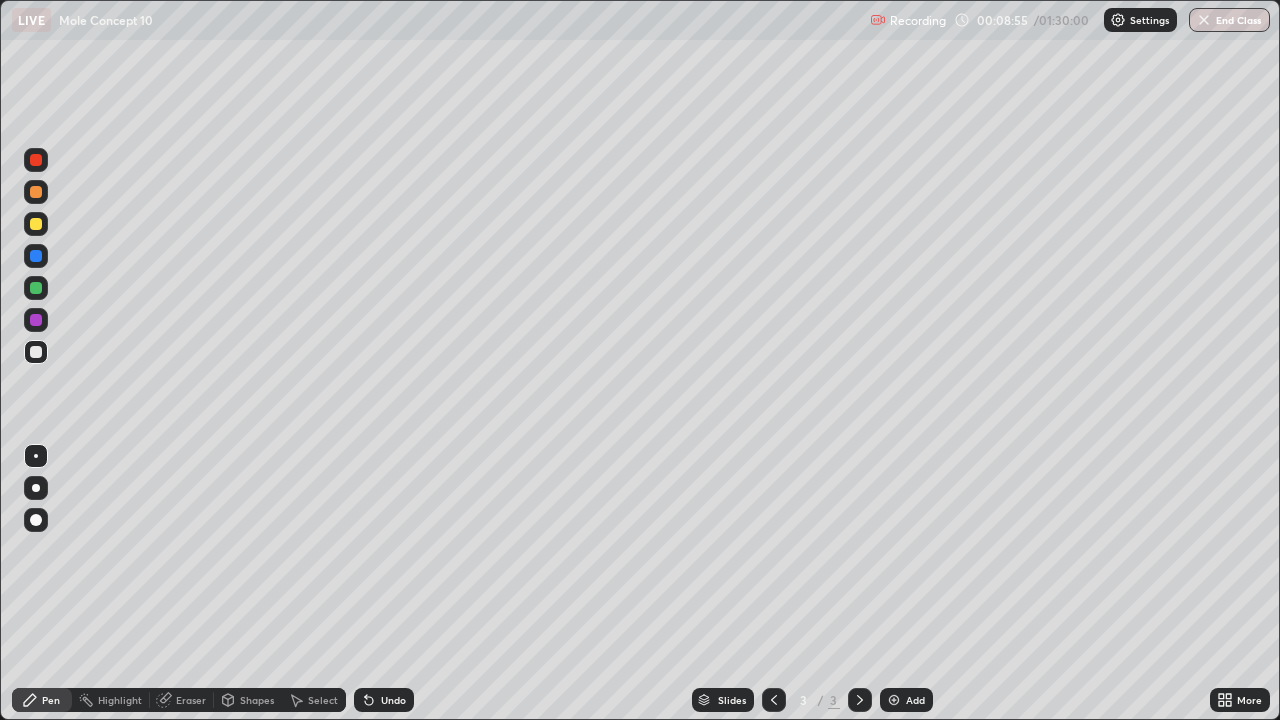 click on "Eraser" at bounding box center [191, 700] 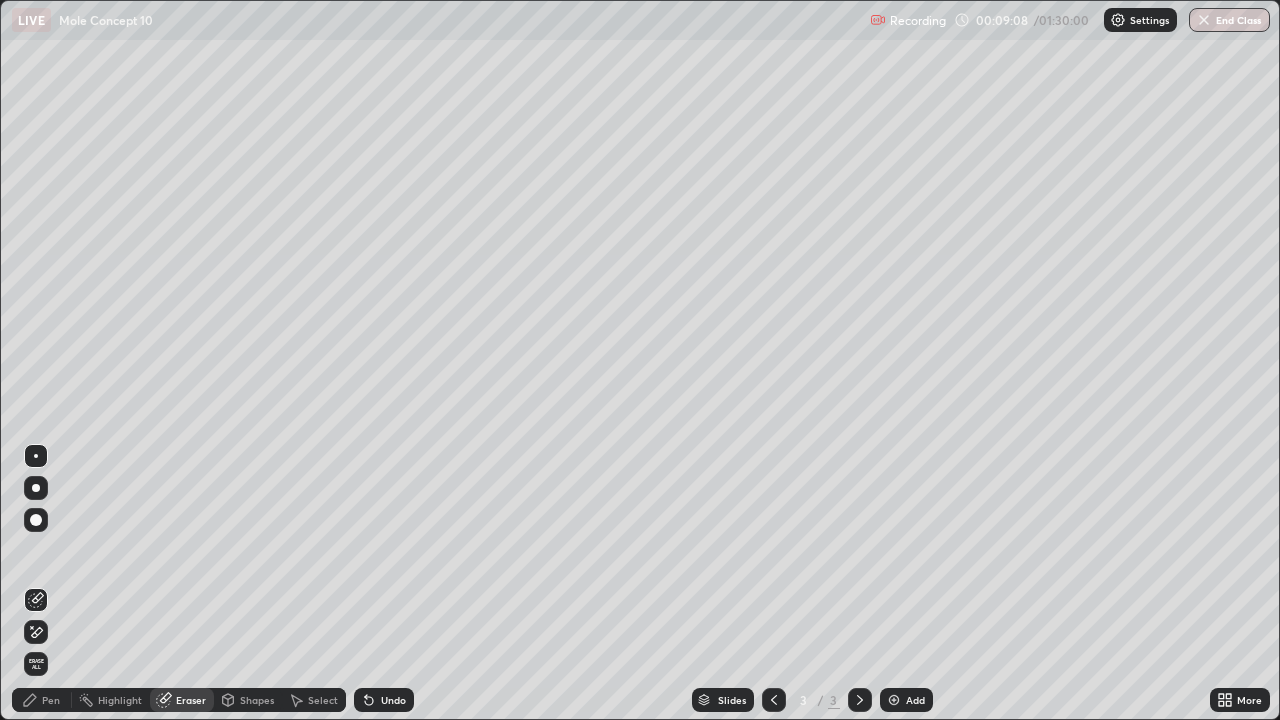 click on "Pen" at bounding box center [51, 700] 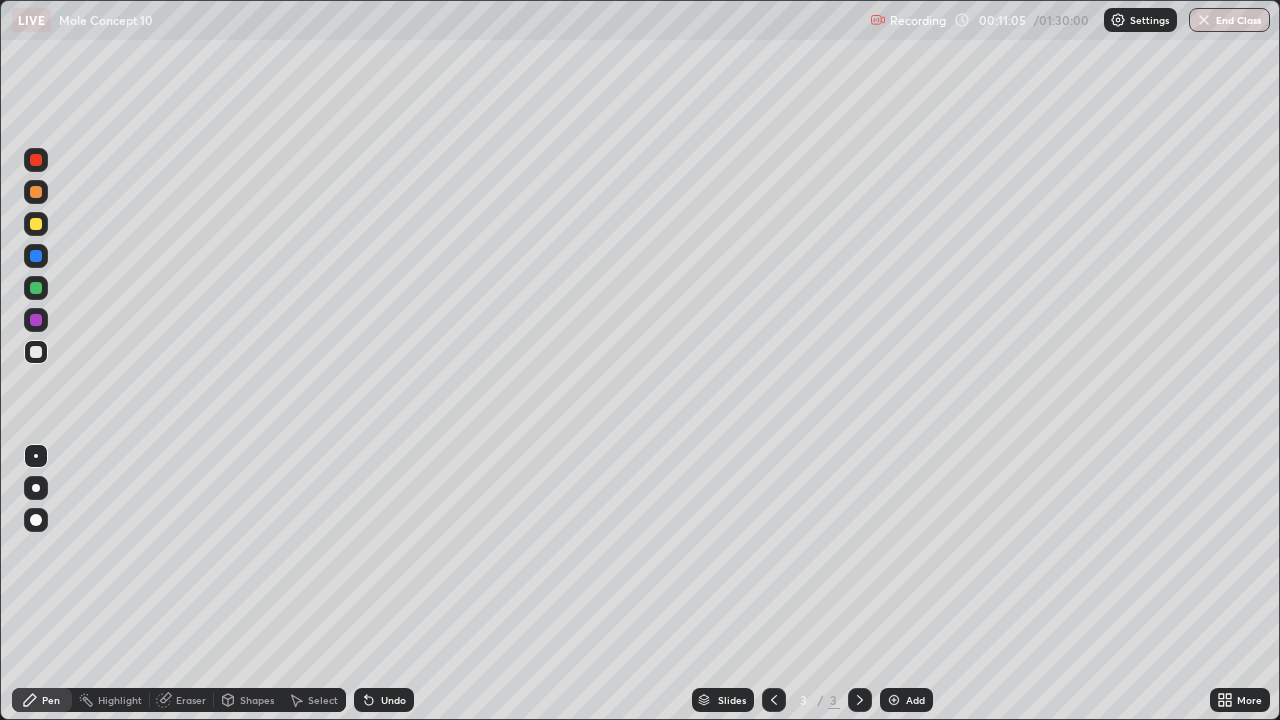 click 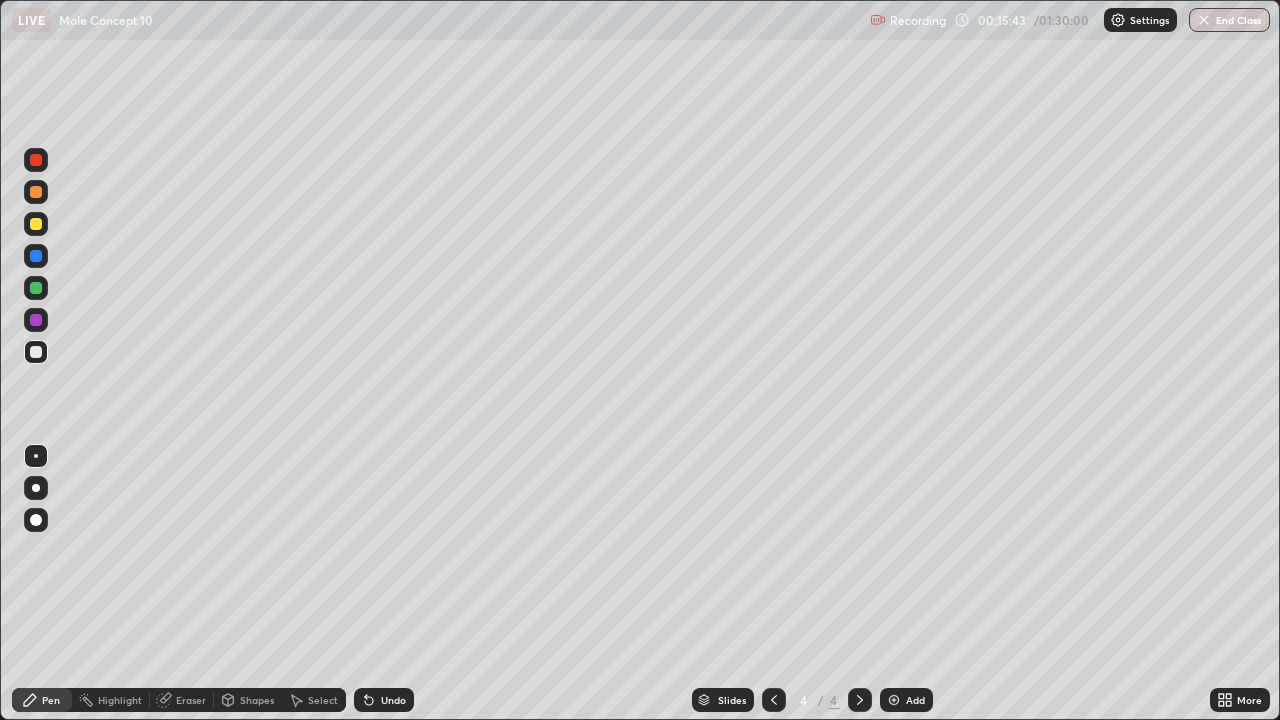 click 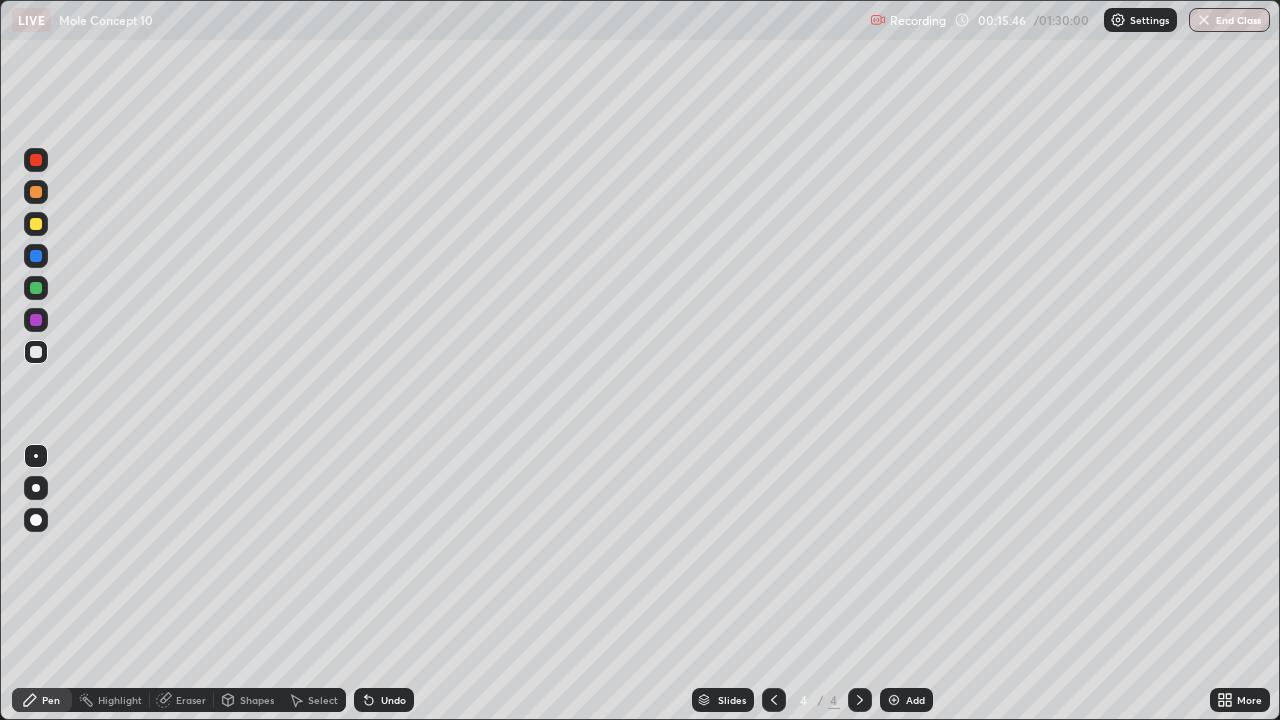 click on "Add" at bounding box center (915, 700) 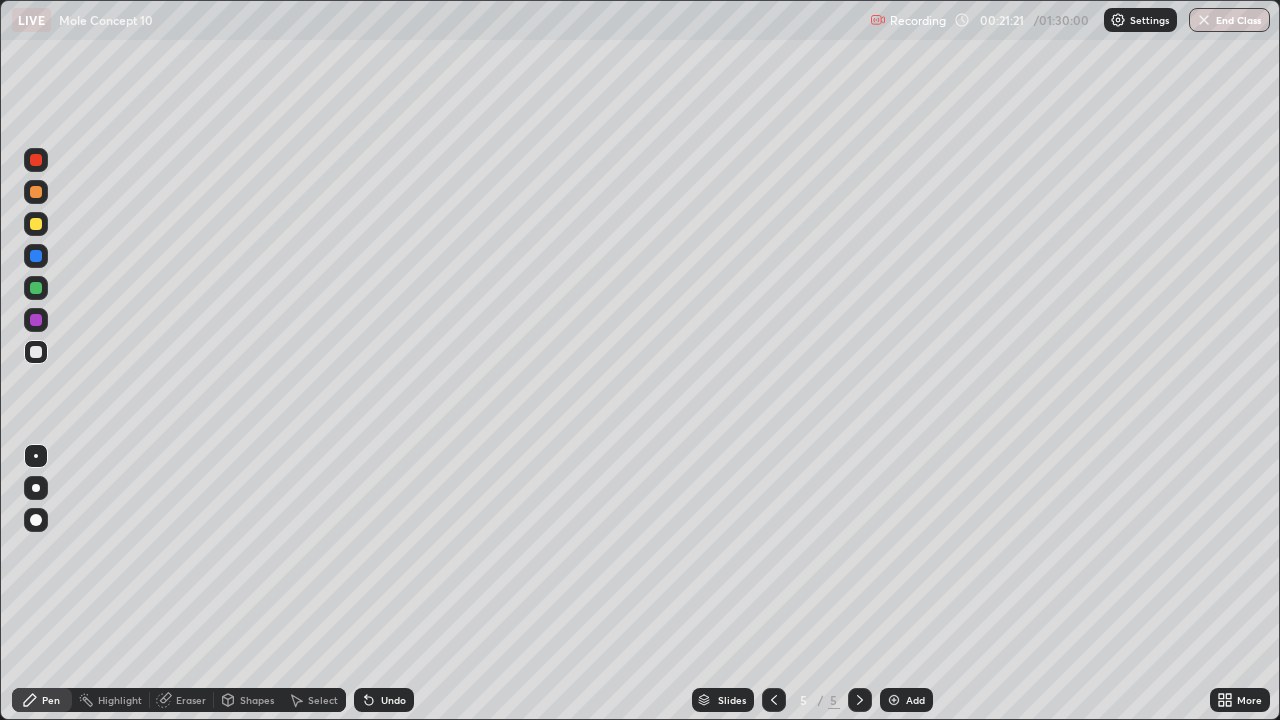 click on "Undo" at bounding box center (384, 700) 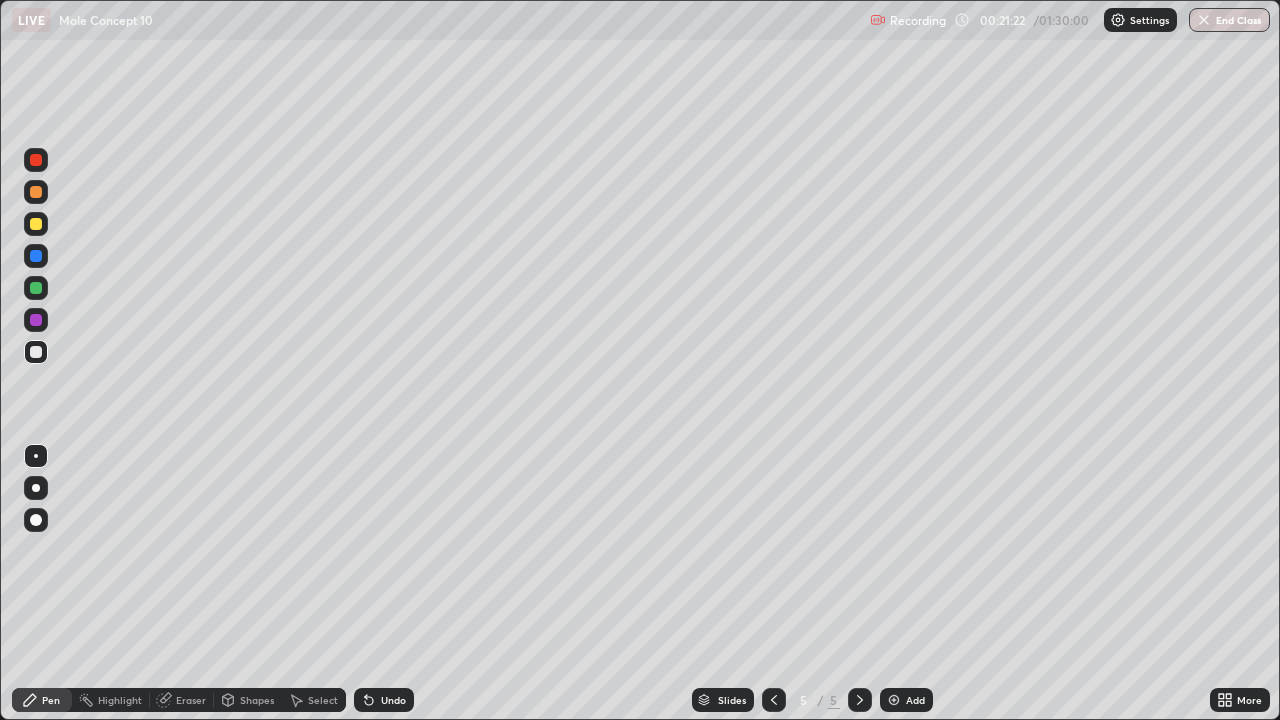 click on "Undo" at bounding box center [384, 700] 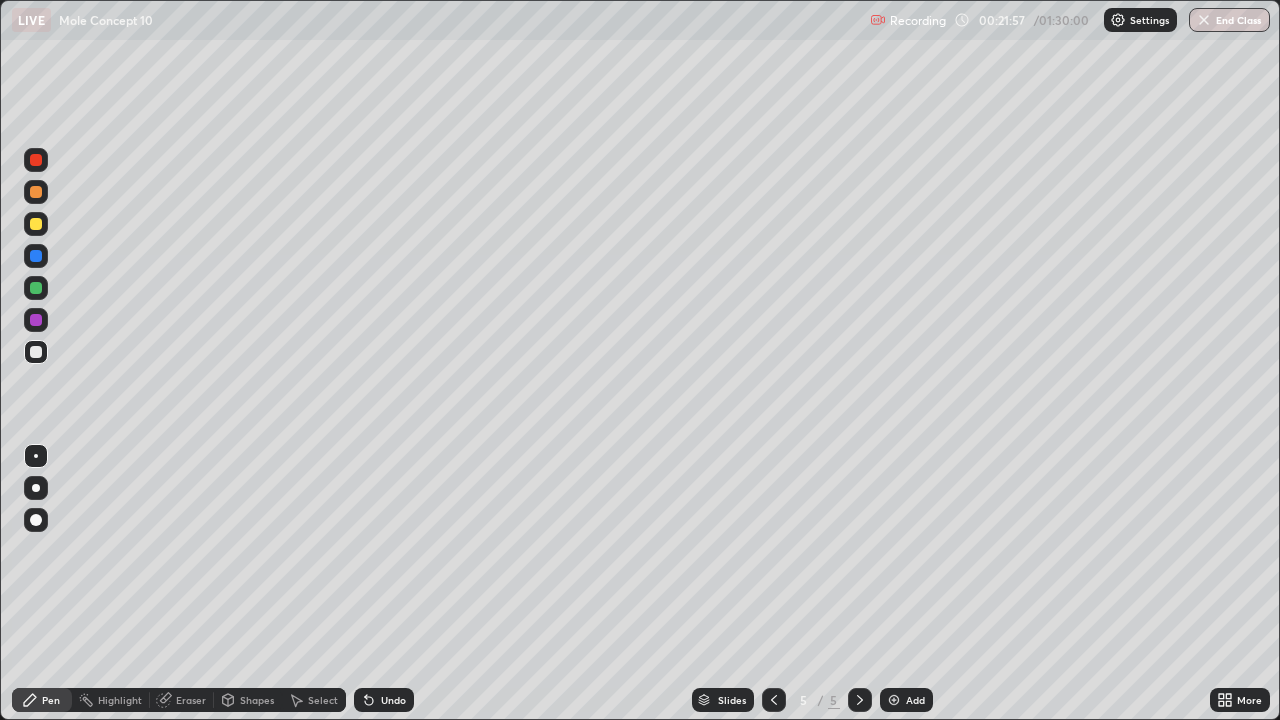 click 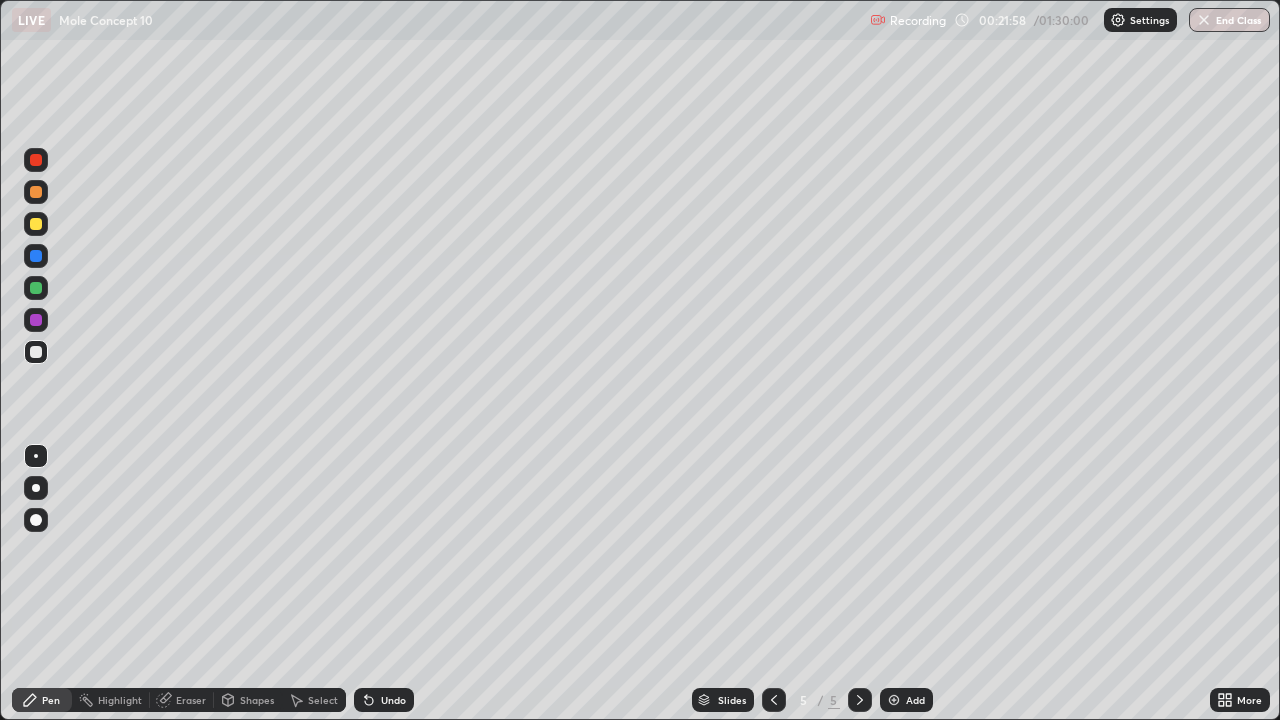 click at bounding box center [894, 700] 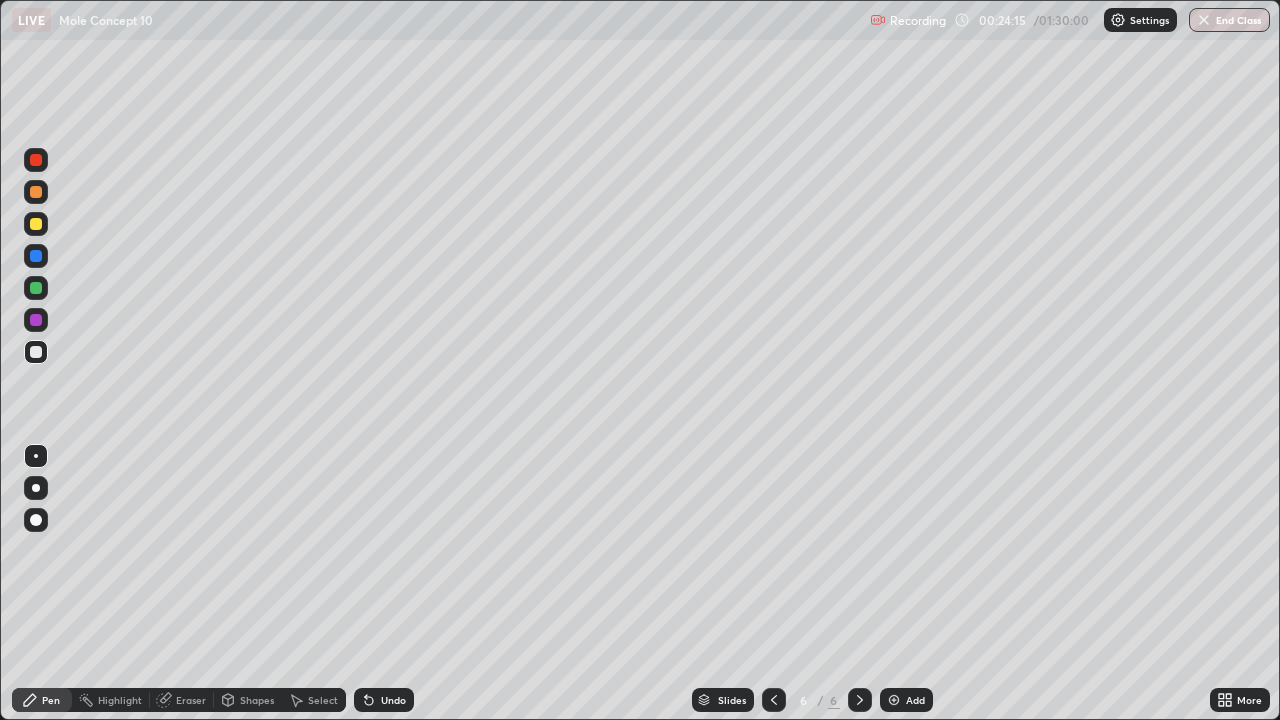 click on "Undo" at bounding box center (393, 700) 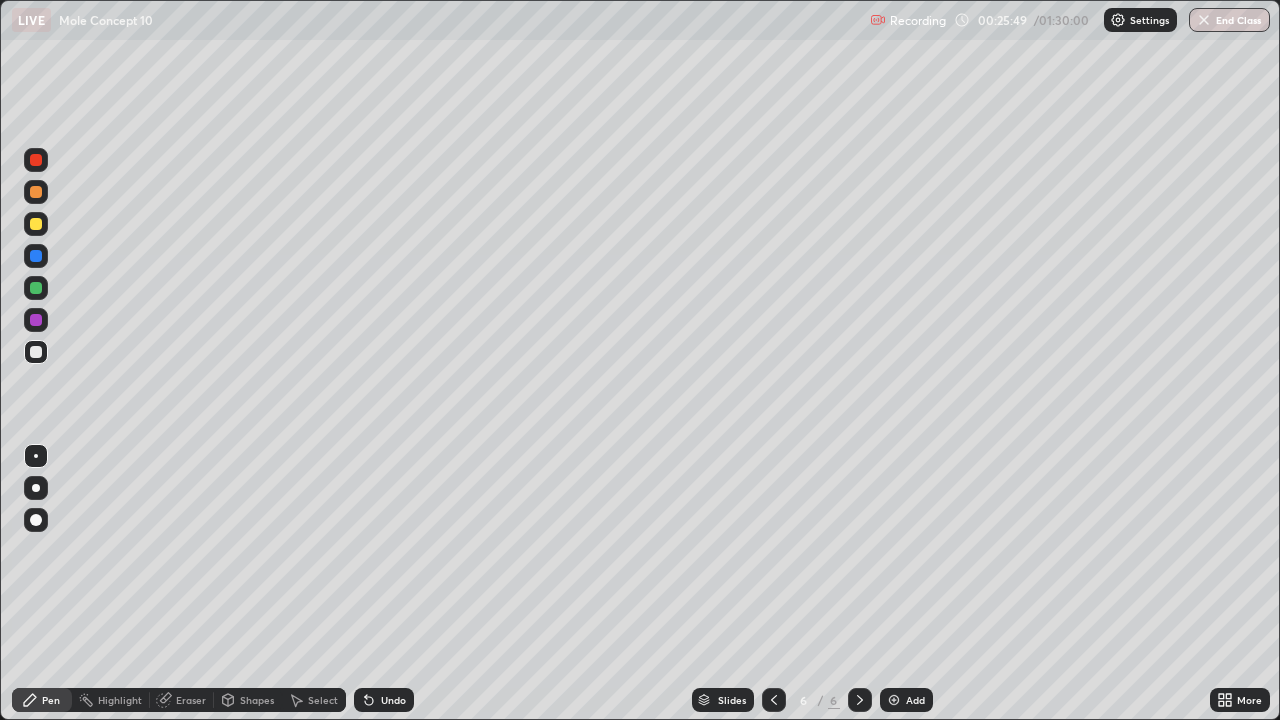 click on "Eraser" at bounding box center [191, 700] 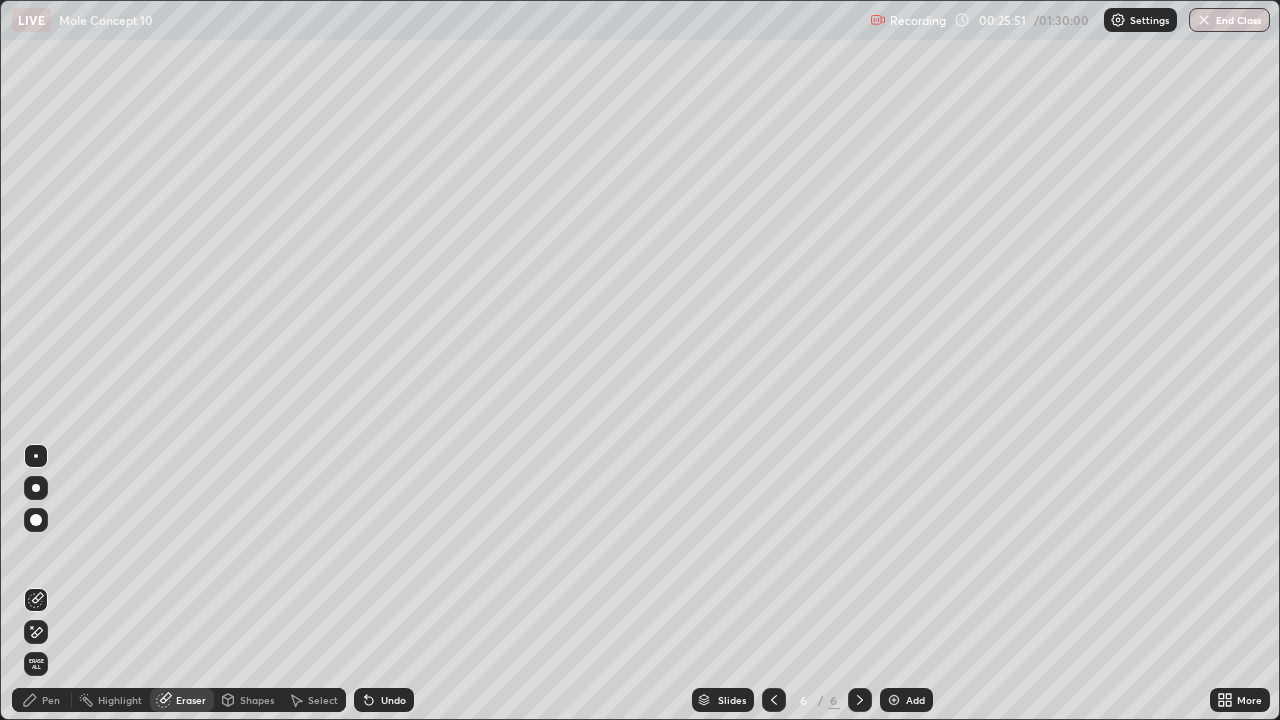 click on "Pen" at bounding box center (51, 700) 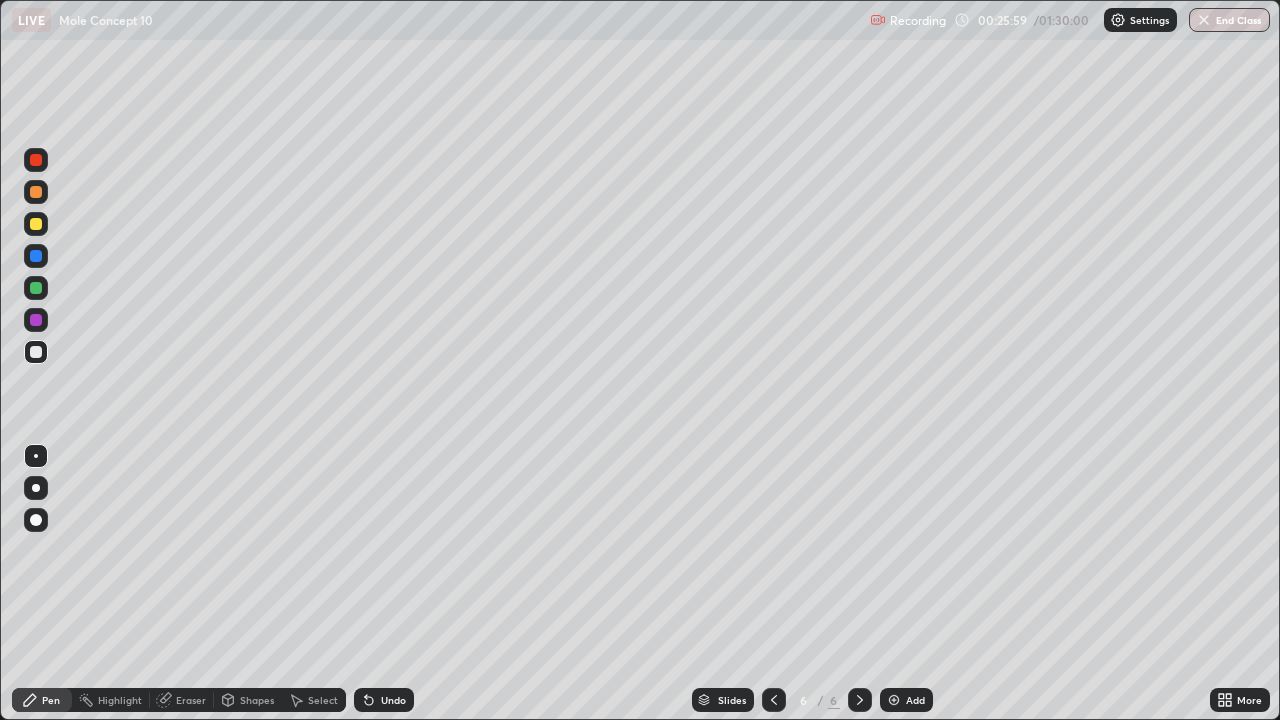 click on "Undo" at bounding box center (393, 700) 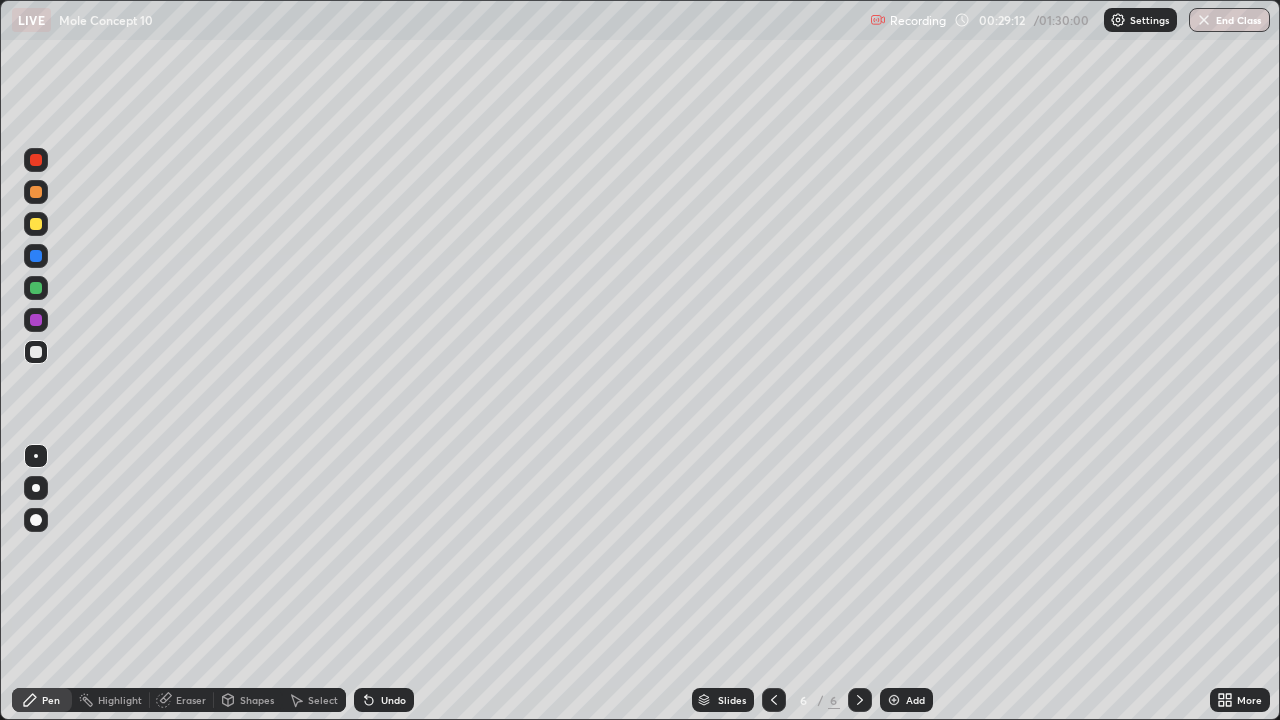 click 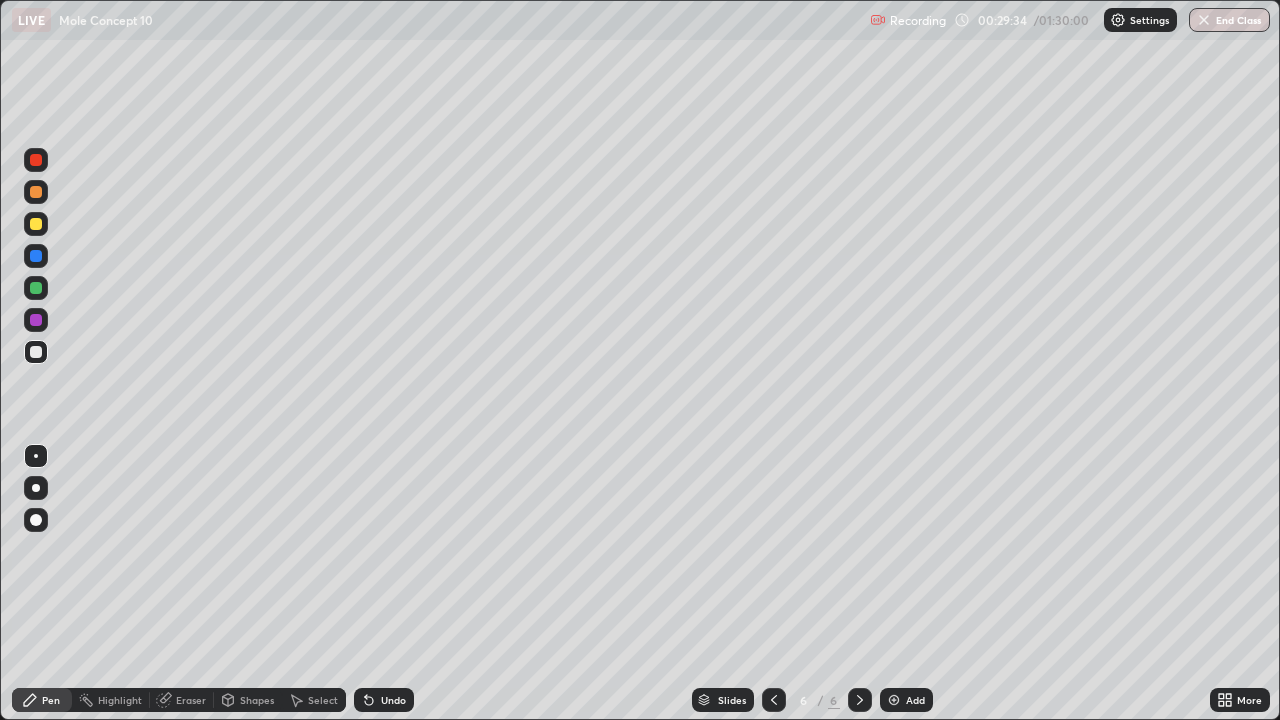 click at bounding box center (894, 700) 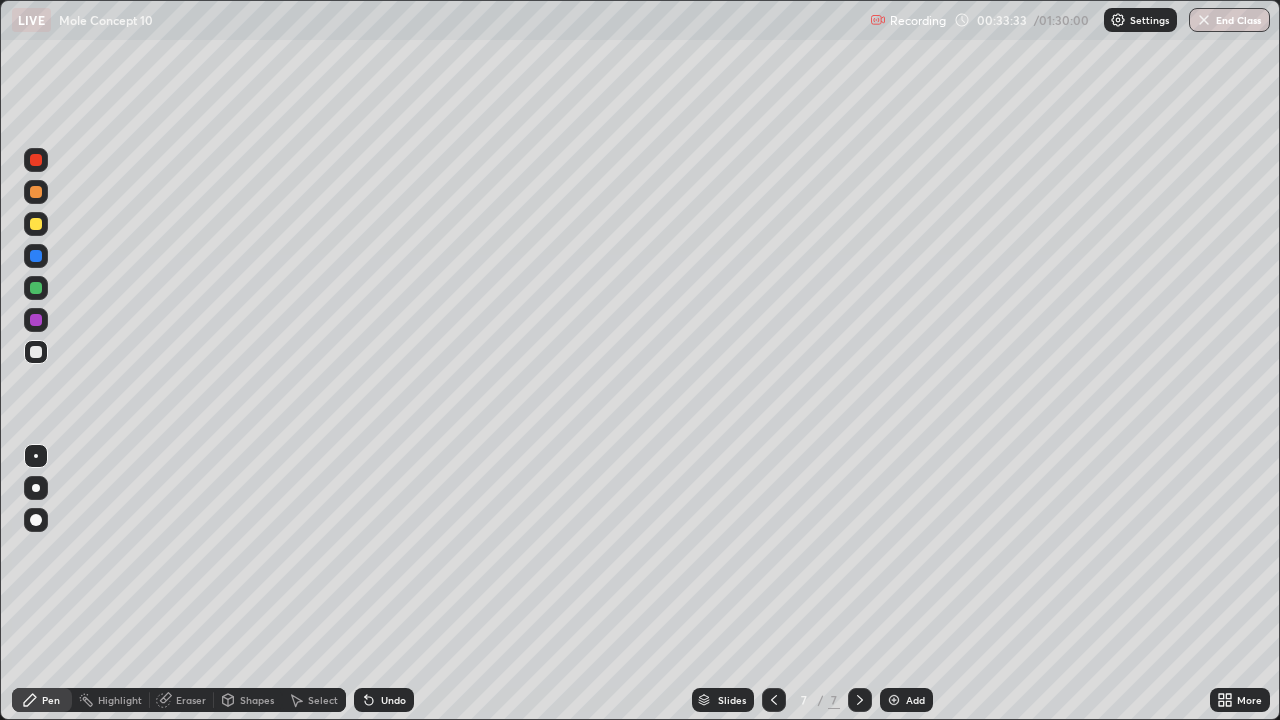 click on "Undo" at bounding box center [393, 700] 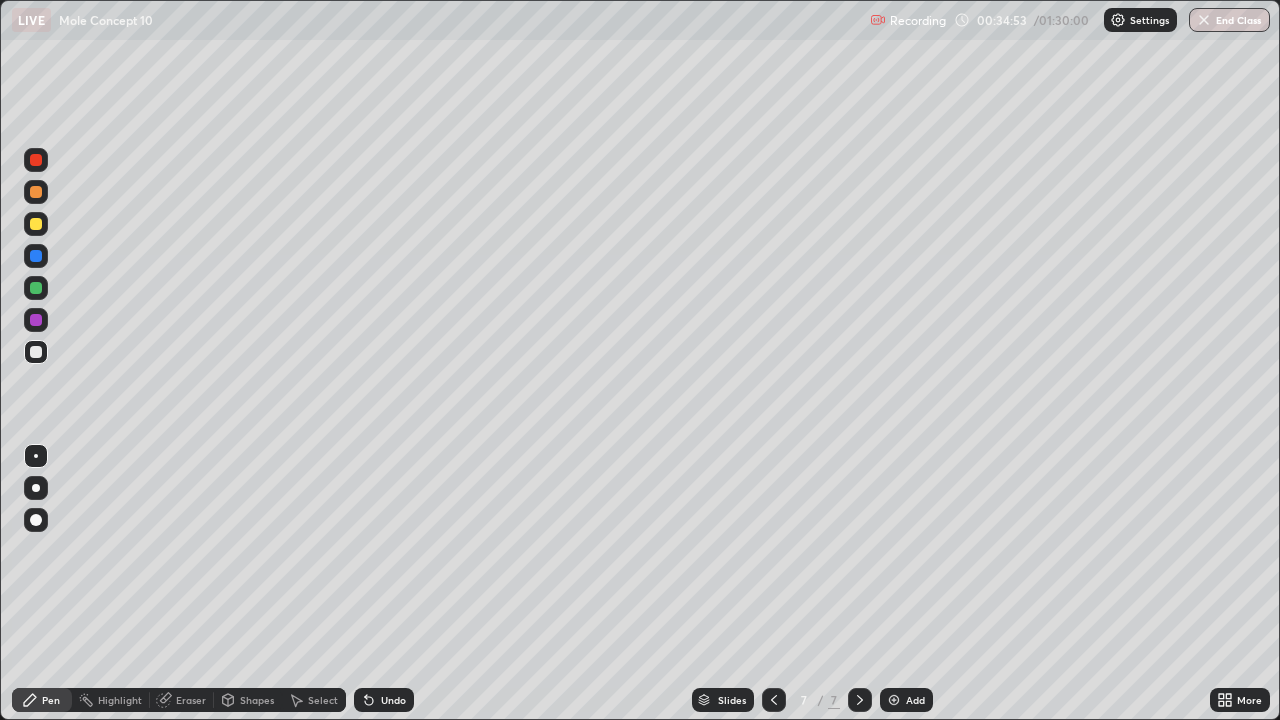 click 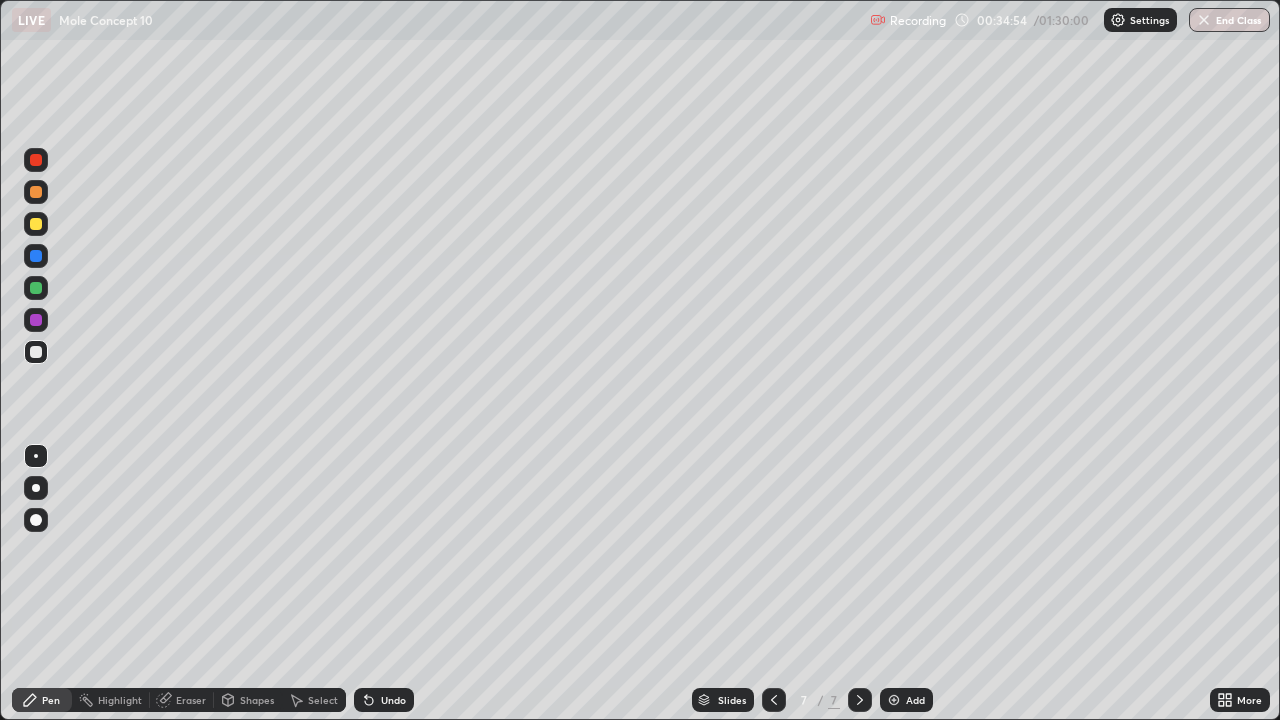 click on "Undo" at bounding box center (393, 700) 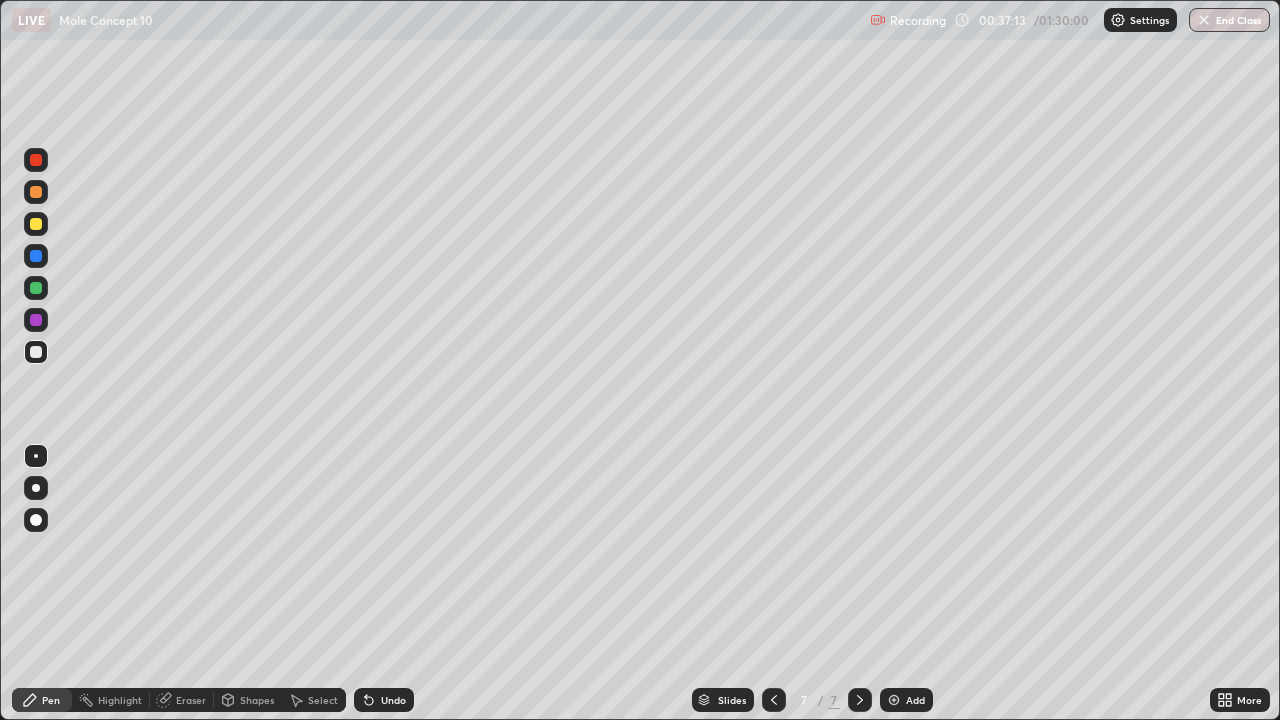 click on "Eraser" at bounding box center (191, 700) 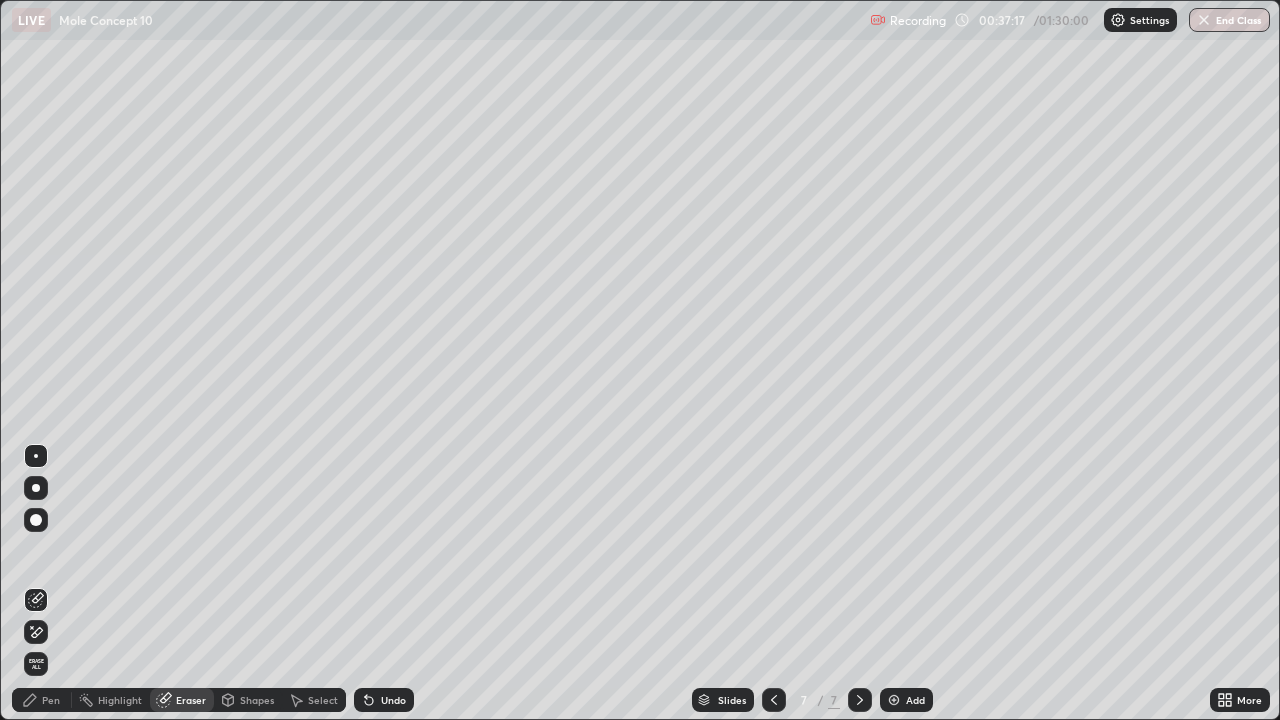 click on "Pen" at bounding box center [51, 700] 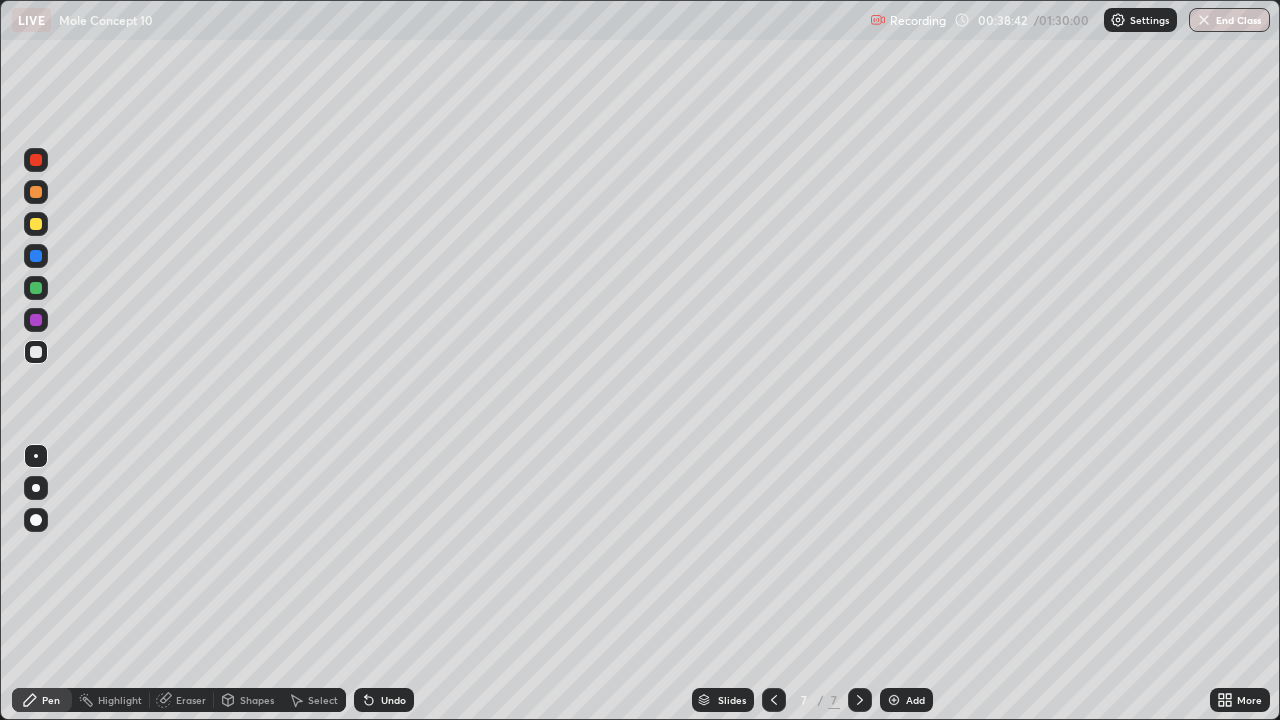 click on "Undo" at bounding box center (393, 700) 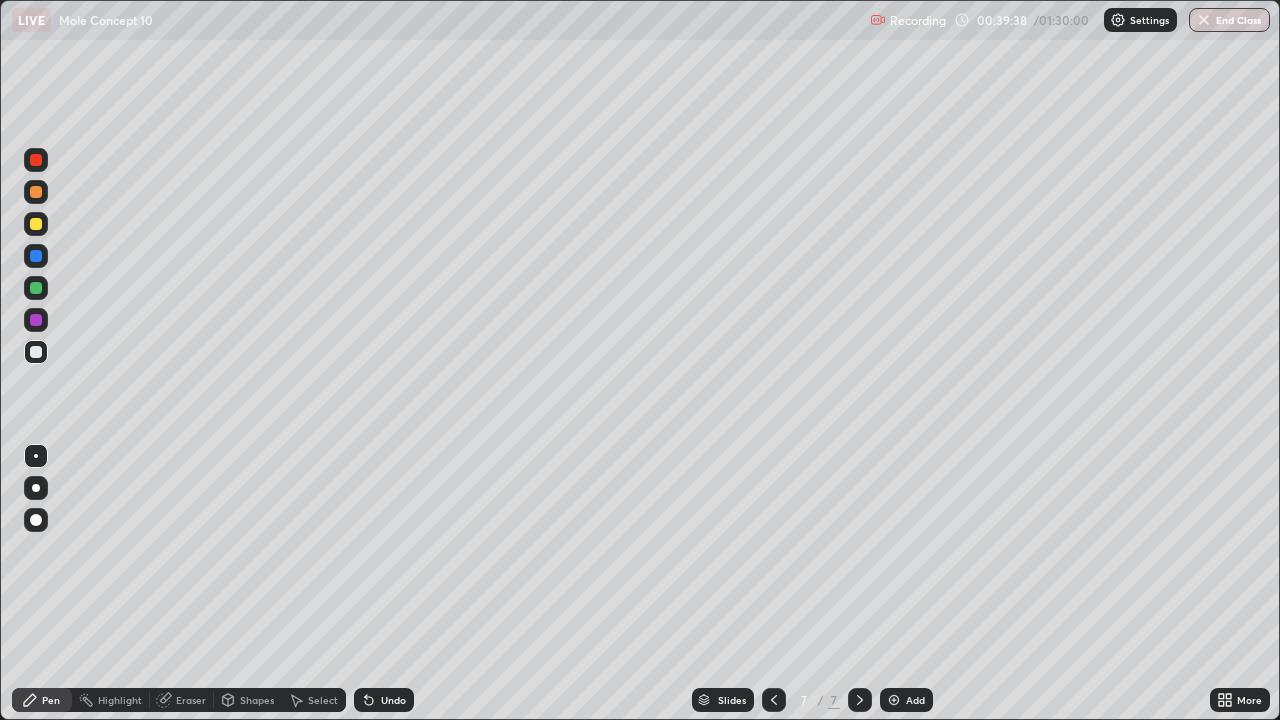 click at bounding box center (860, 700) 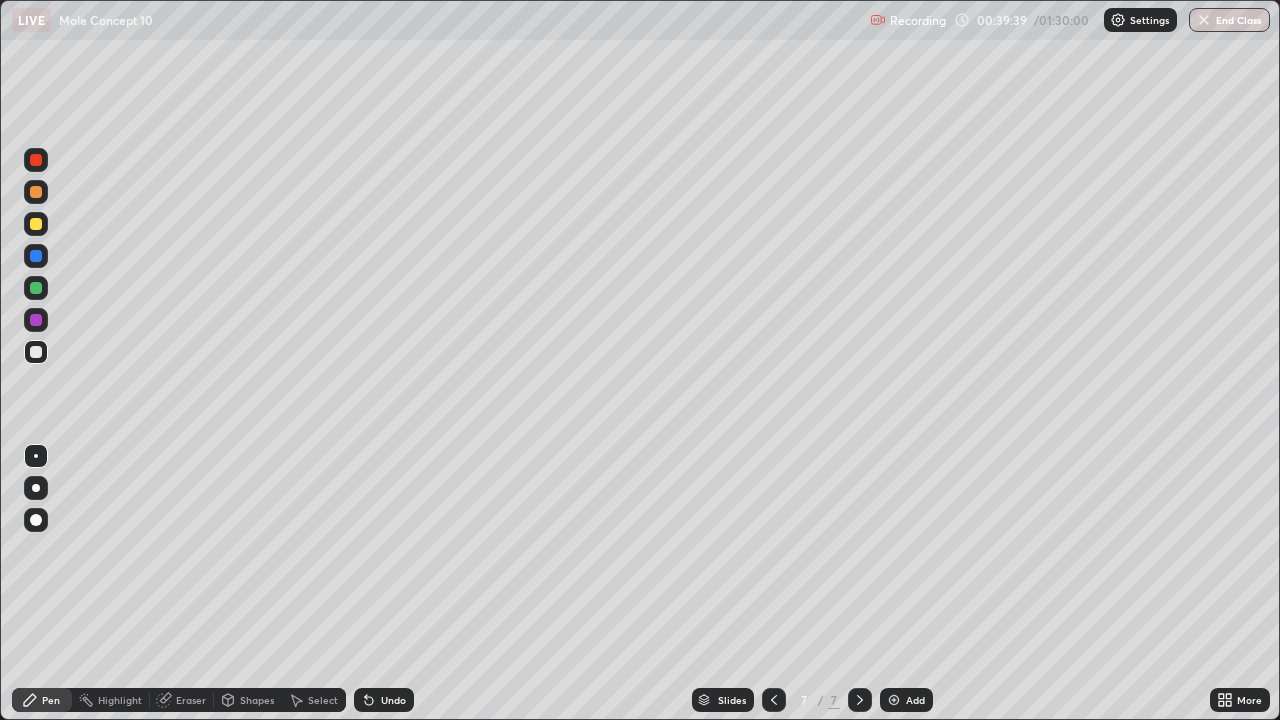 click at bounding box center (894, 700) 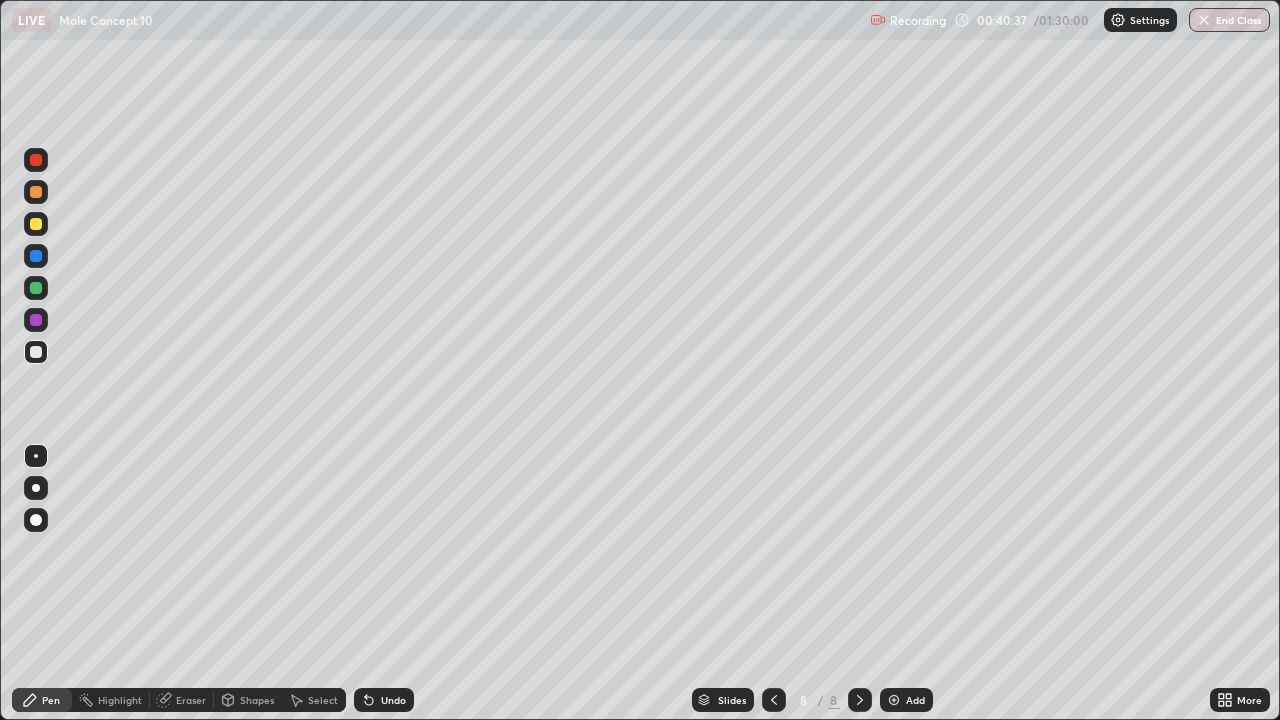 click on "Undo" at bounding box center [393, 700] 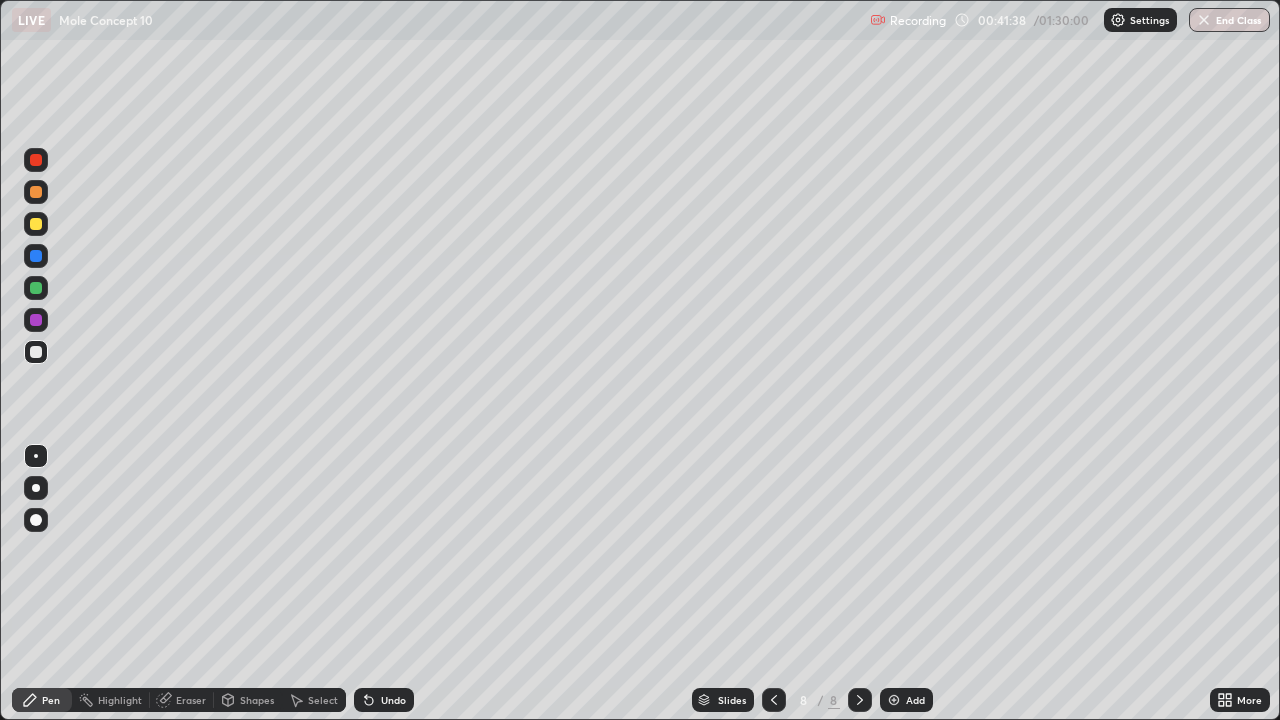 click on "Undo" at bounding box center (393, 700) 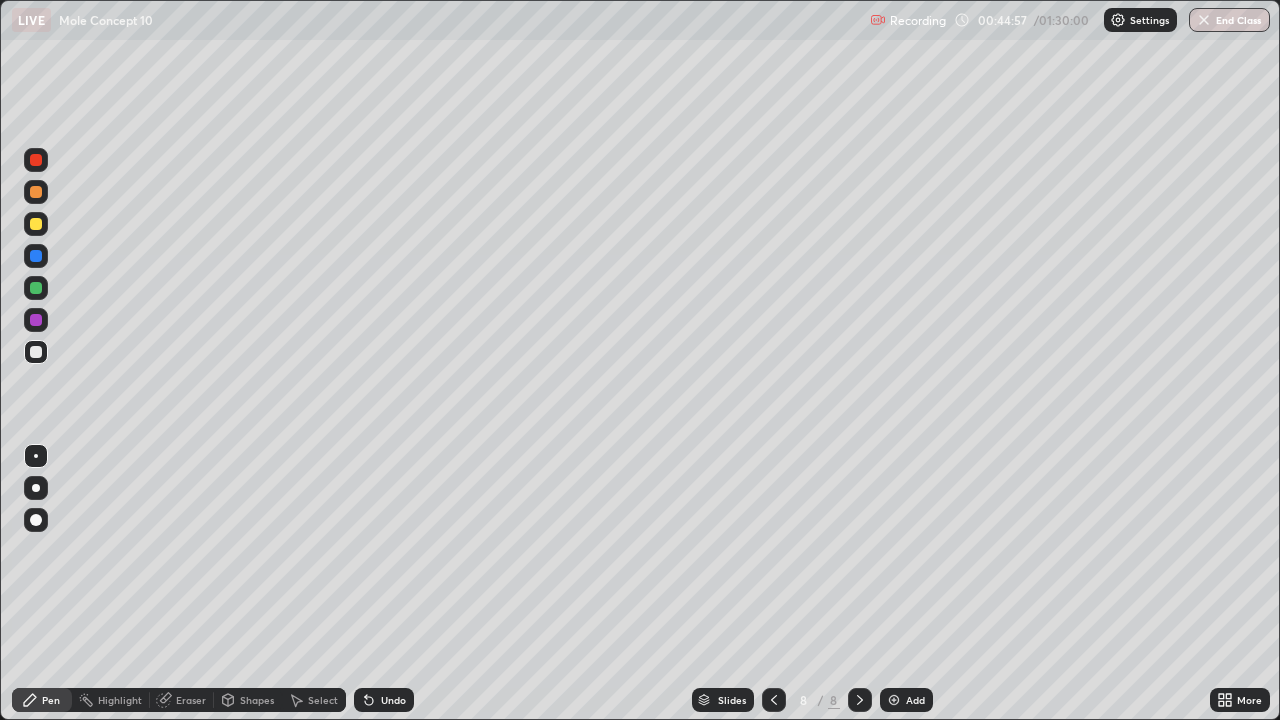 click on "Eraser" at bounding box center [191, 700] 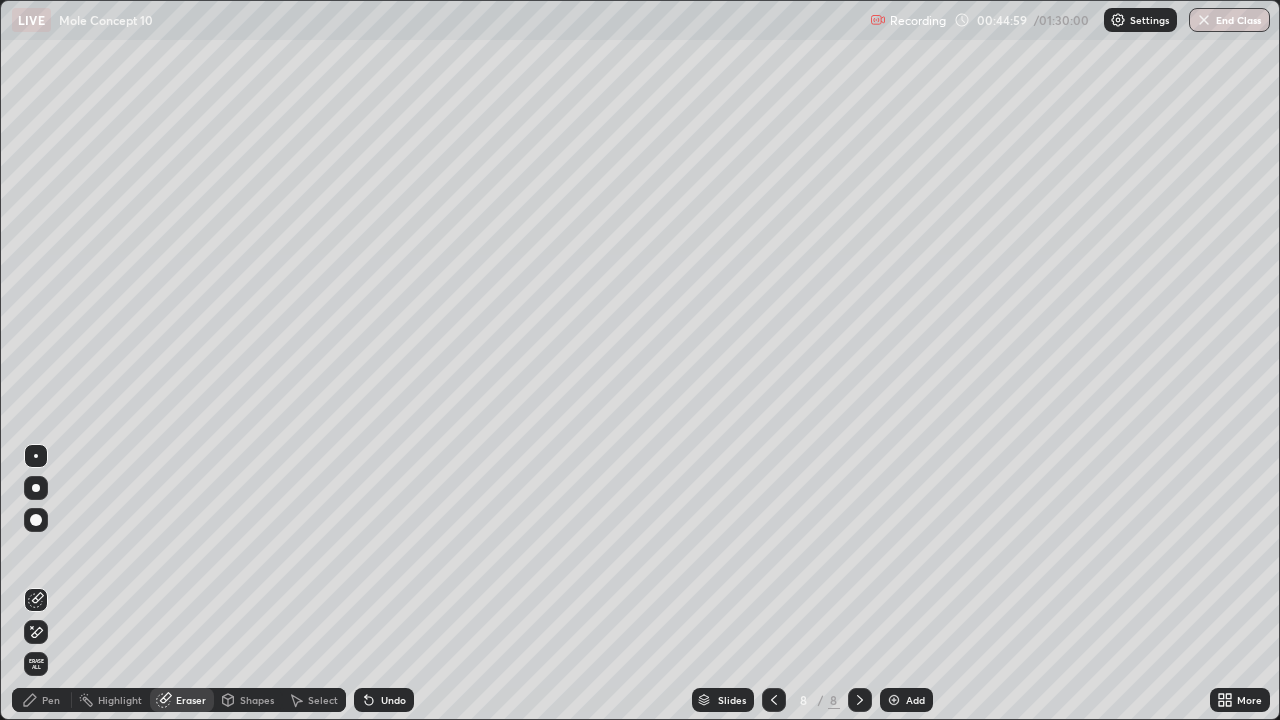 click on "Pen" at bounding box center (42, 700) 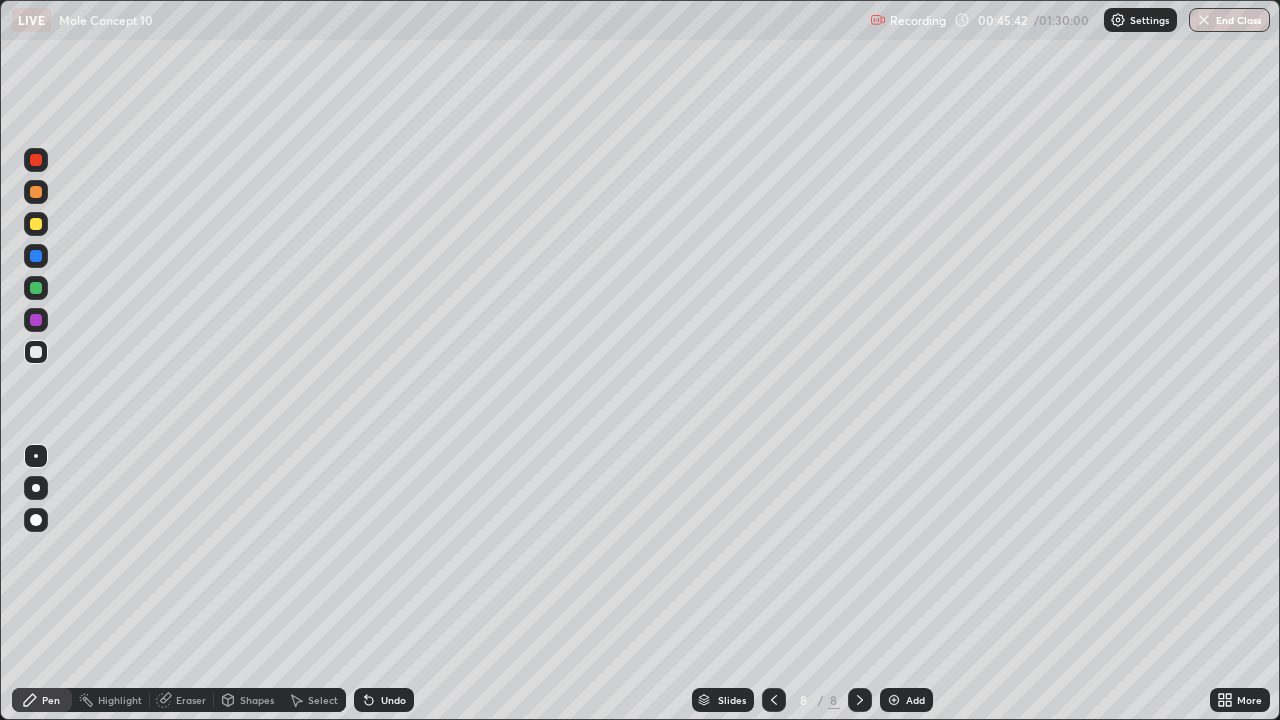 click 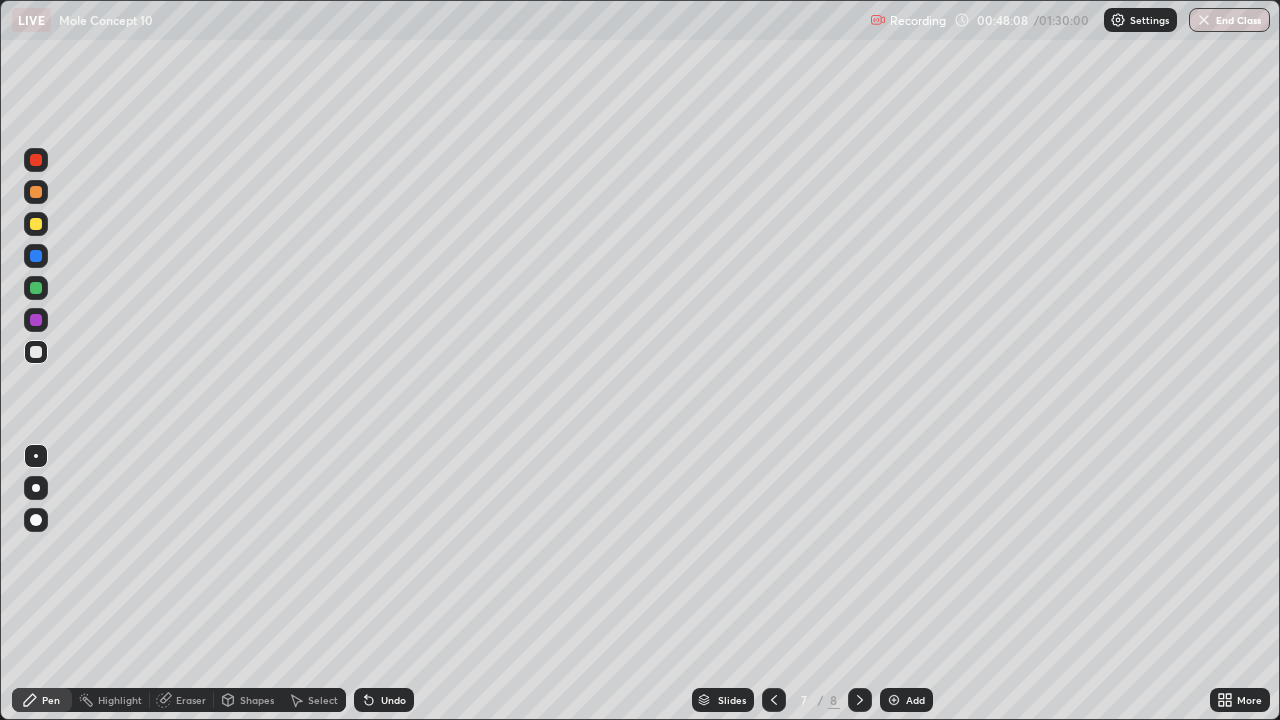 click on "Eraser" at bounding box center (191, 700) 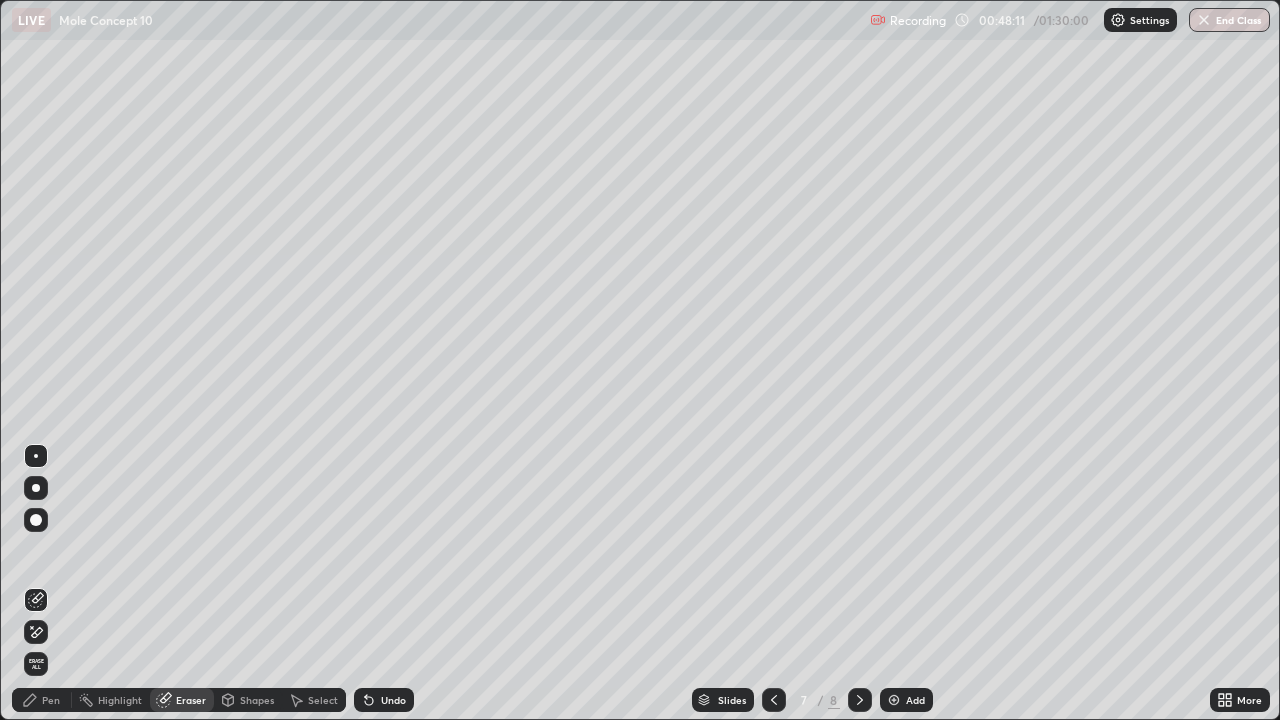 click on "Pen" at bounding box center [42, 700] 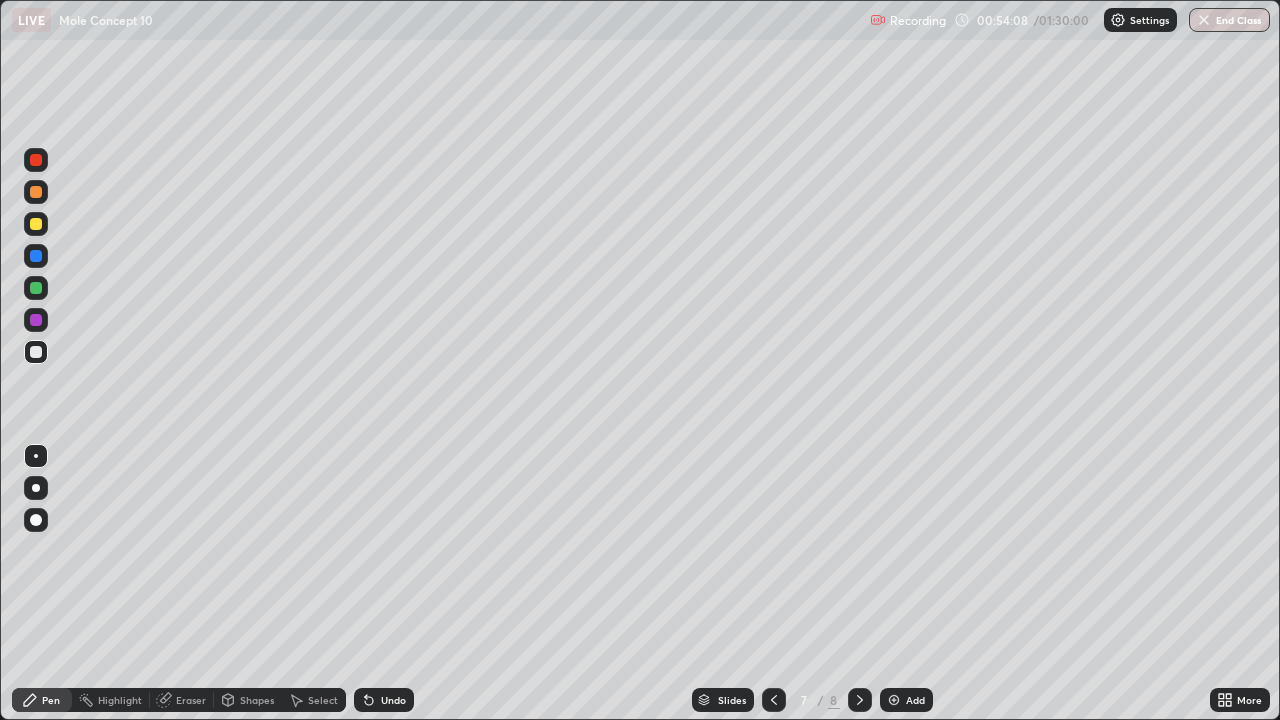 click 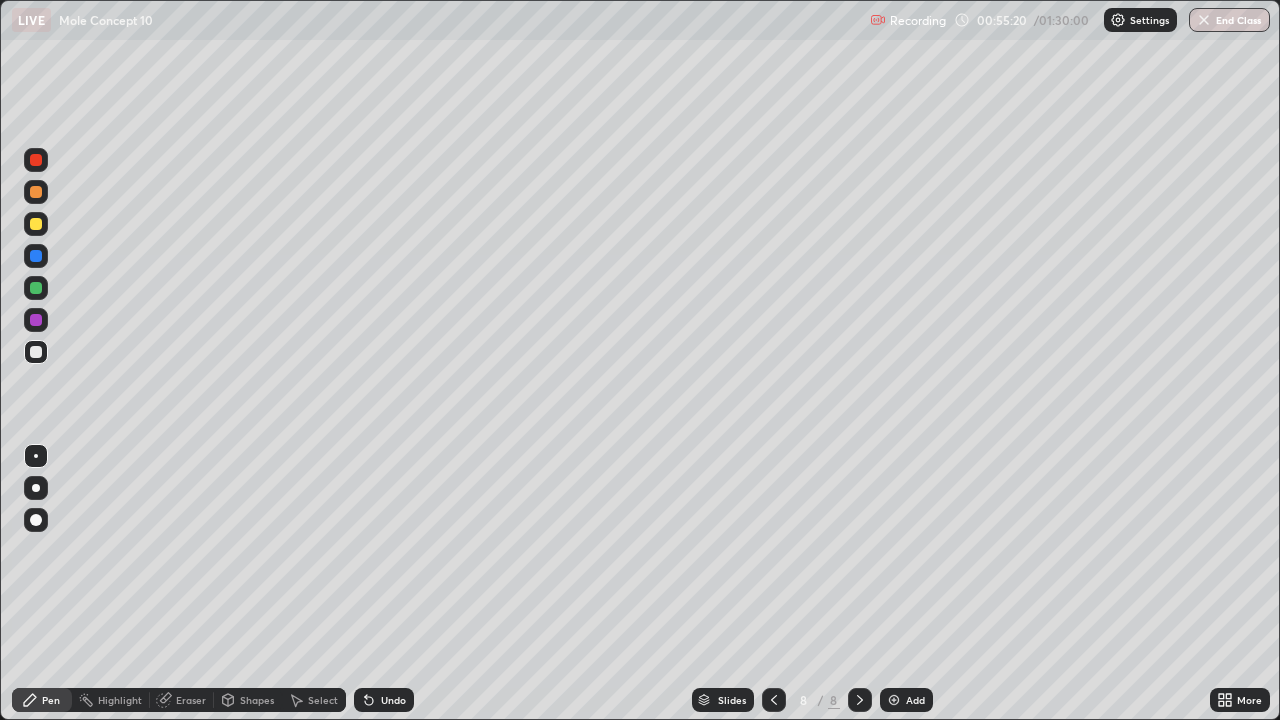 click on "Select" at bounding box center (323, 700) 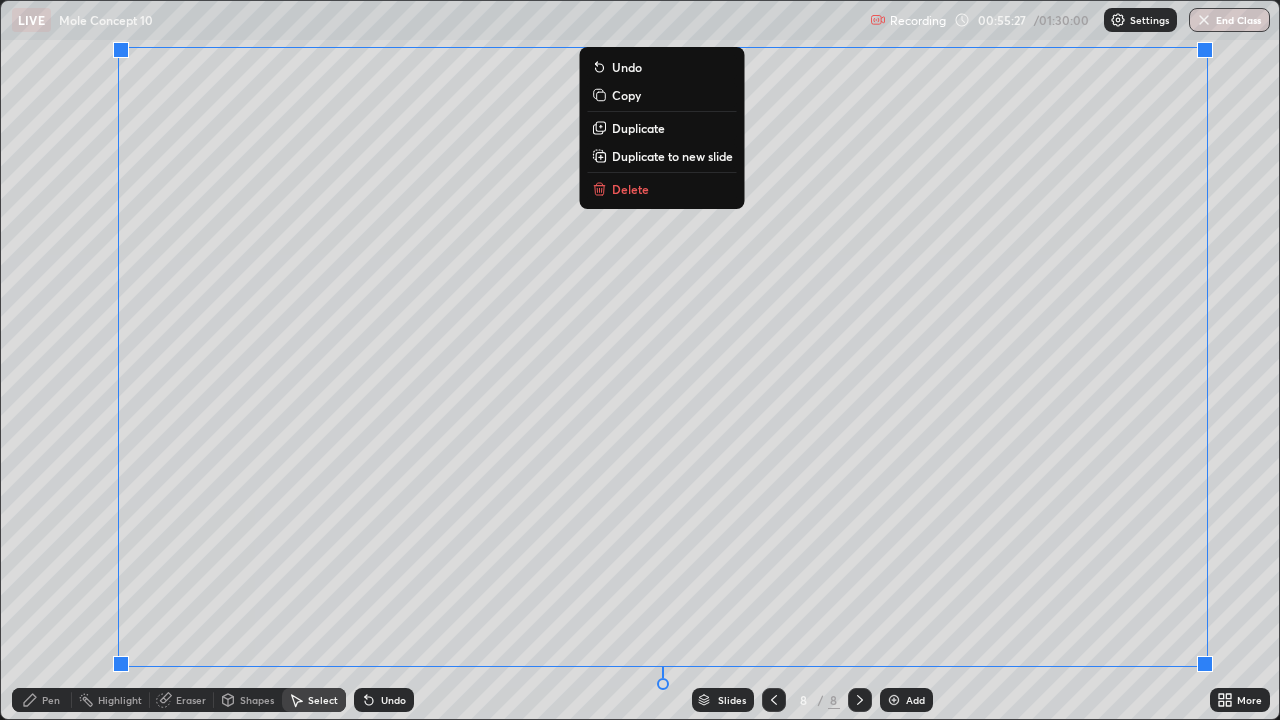click on "Duplicate to new slide" at bounding box center (672, 156) 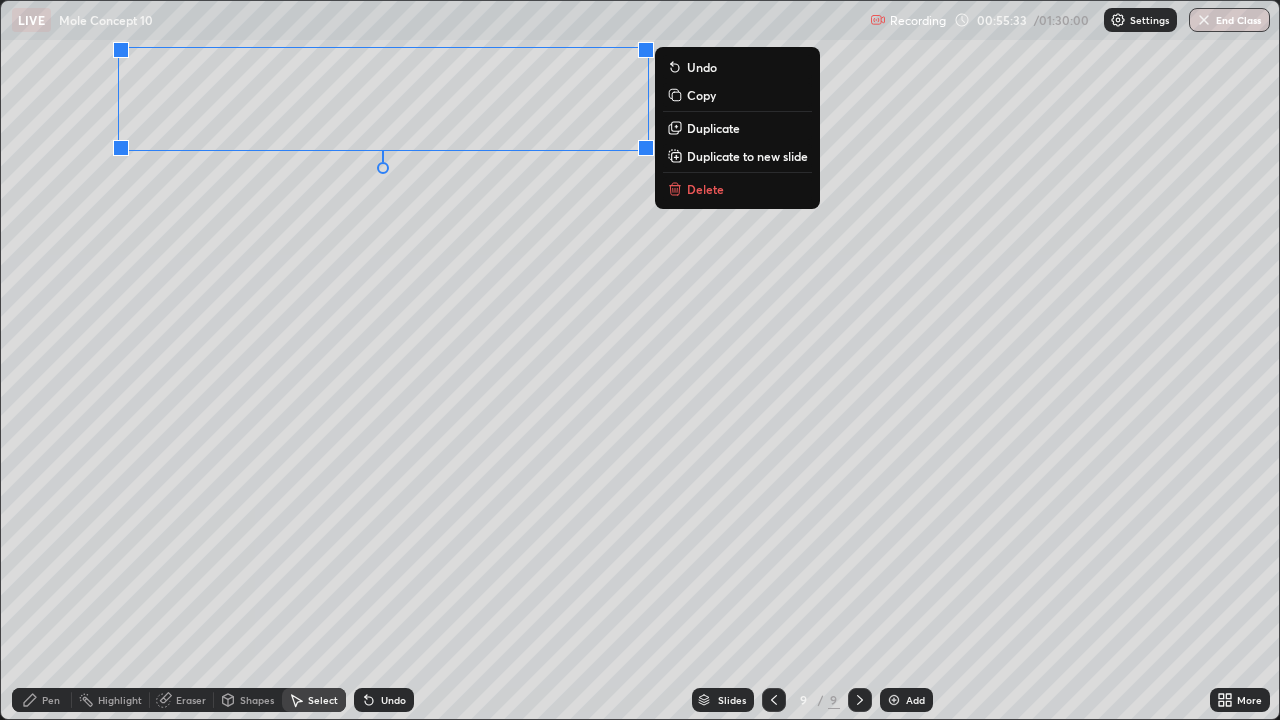 click on "Delete" at bounding box center [737, 189] 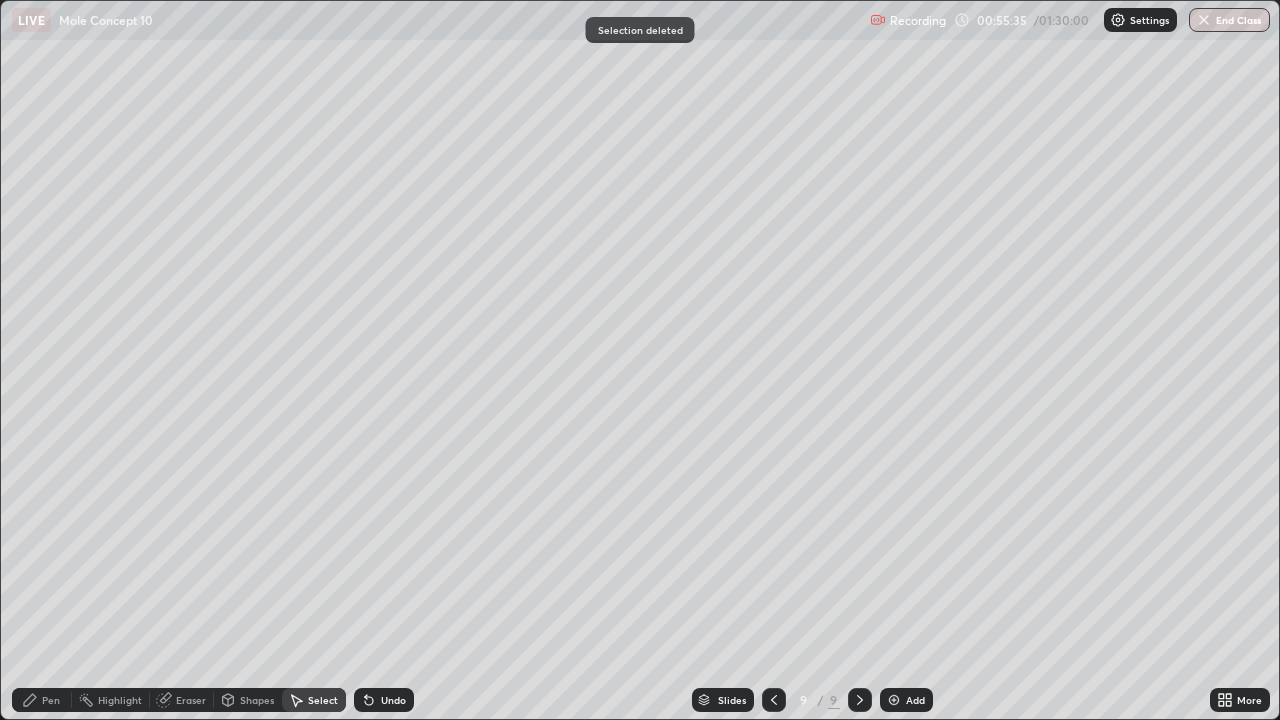 click on "Pen" at bounding box center (51, 700) 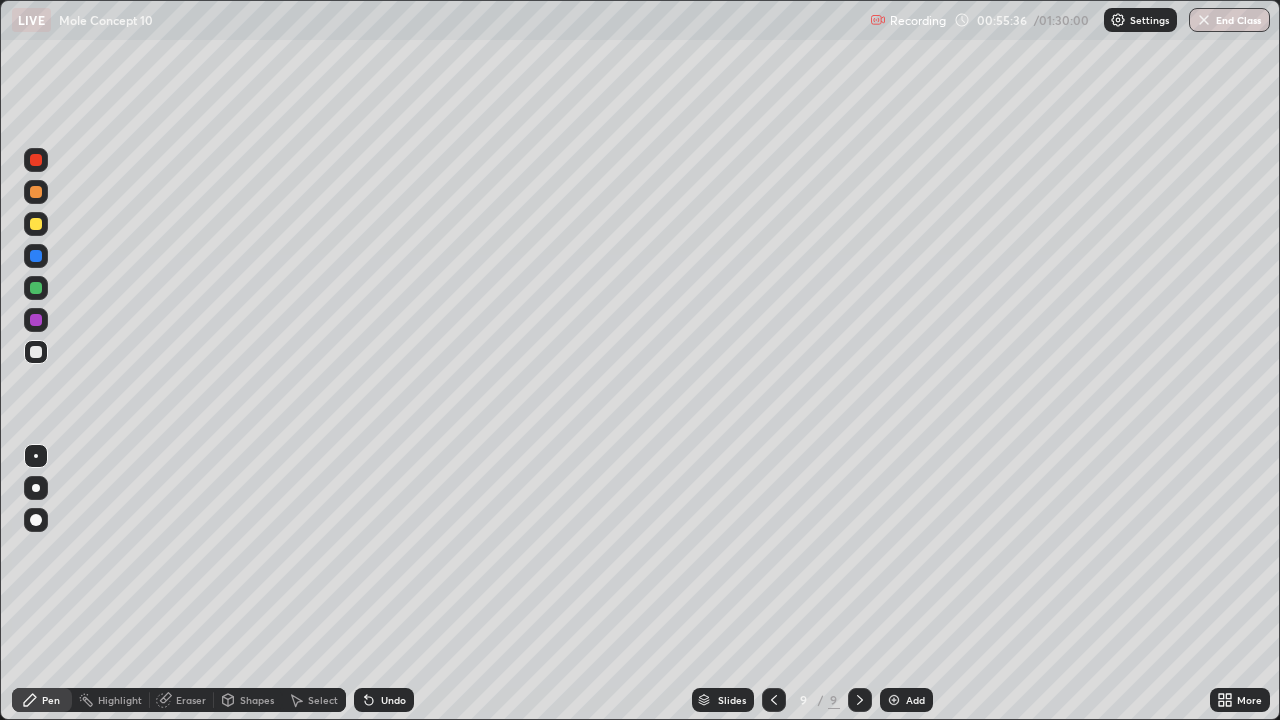 click at bounding box center [36, 224] 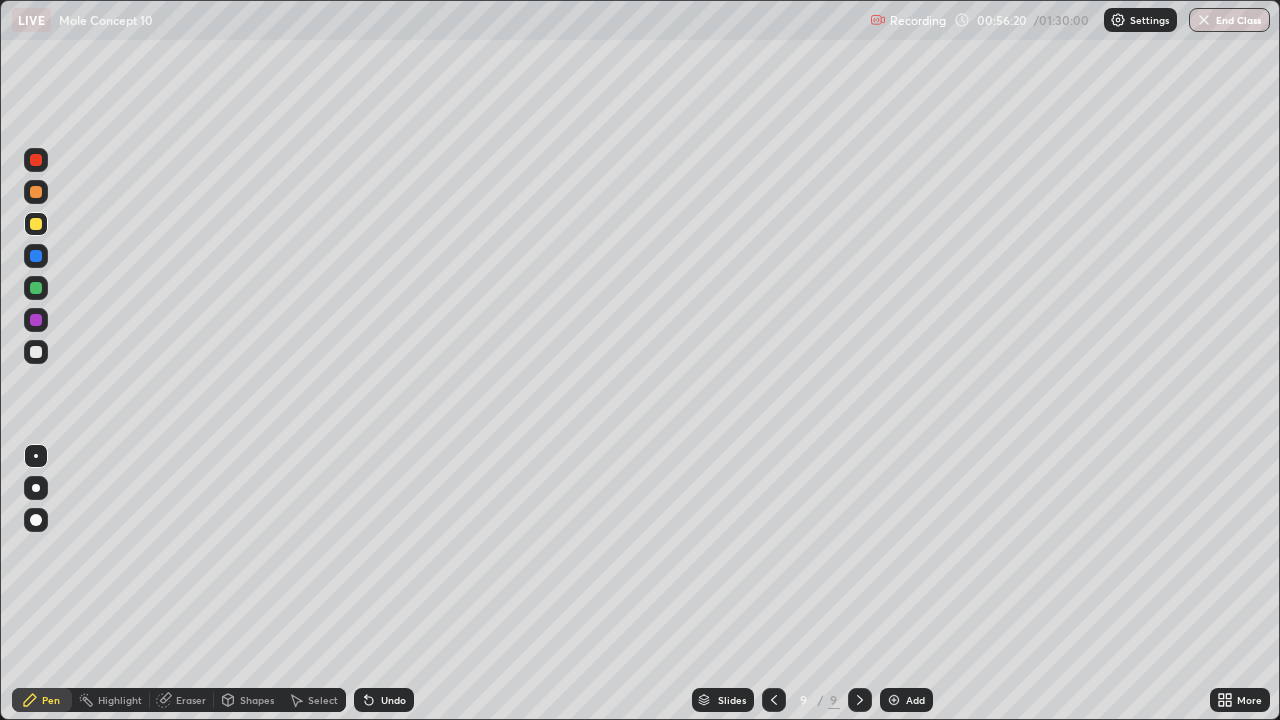 click on "Undo" at bounding box center [393, 700] 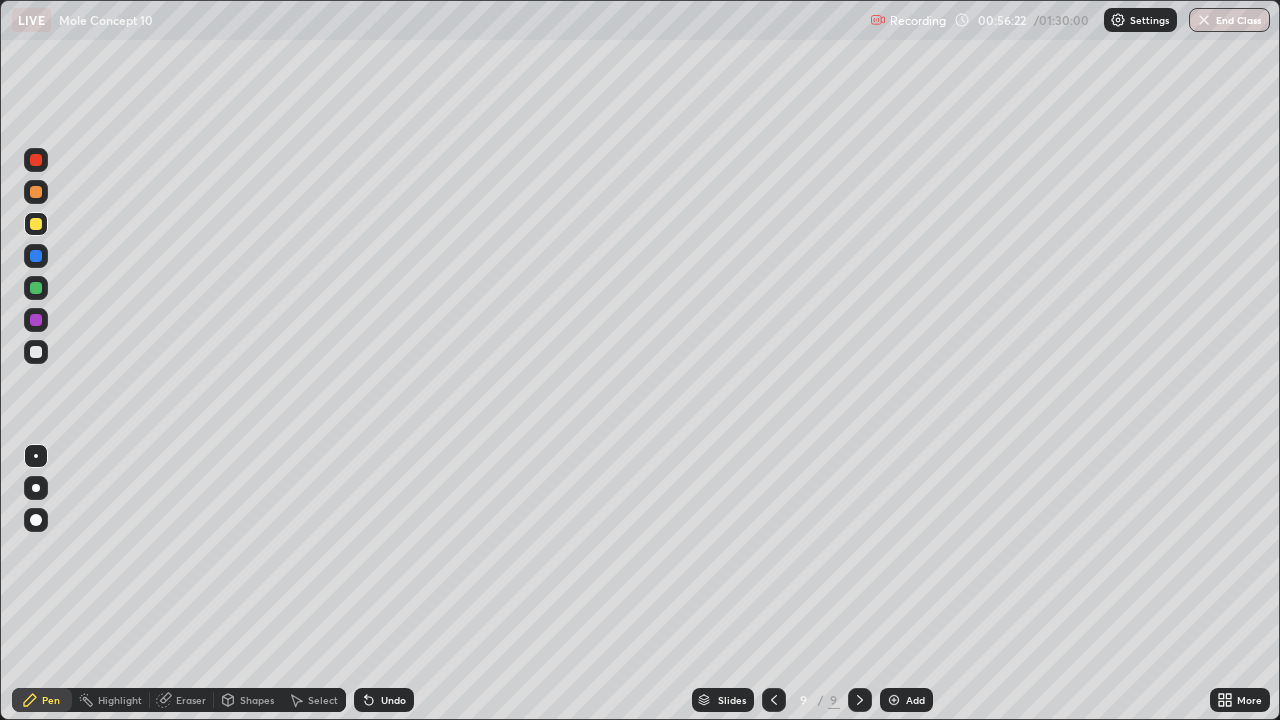 click on "Undo" at bounding box center [393, 700] 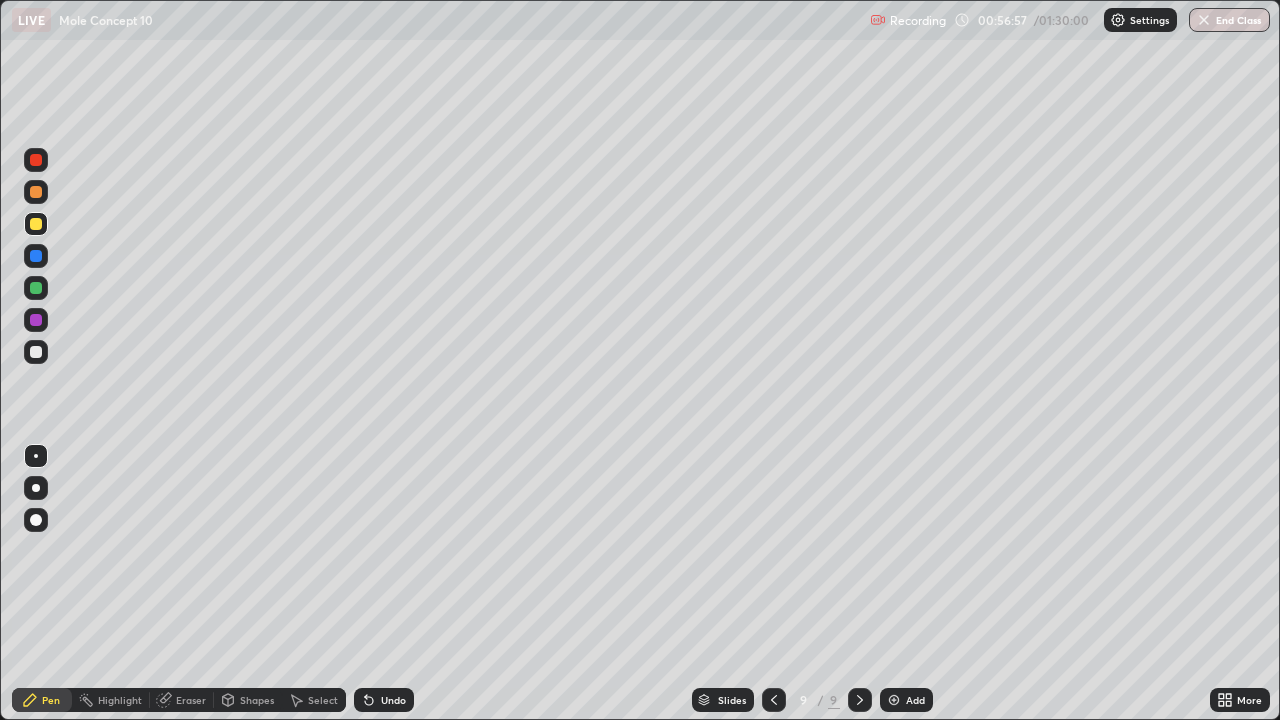 click on "Select" at bounding box center [323, 700] 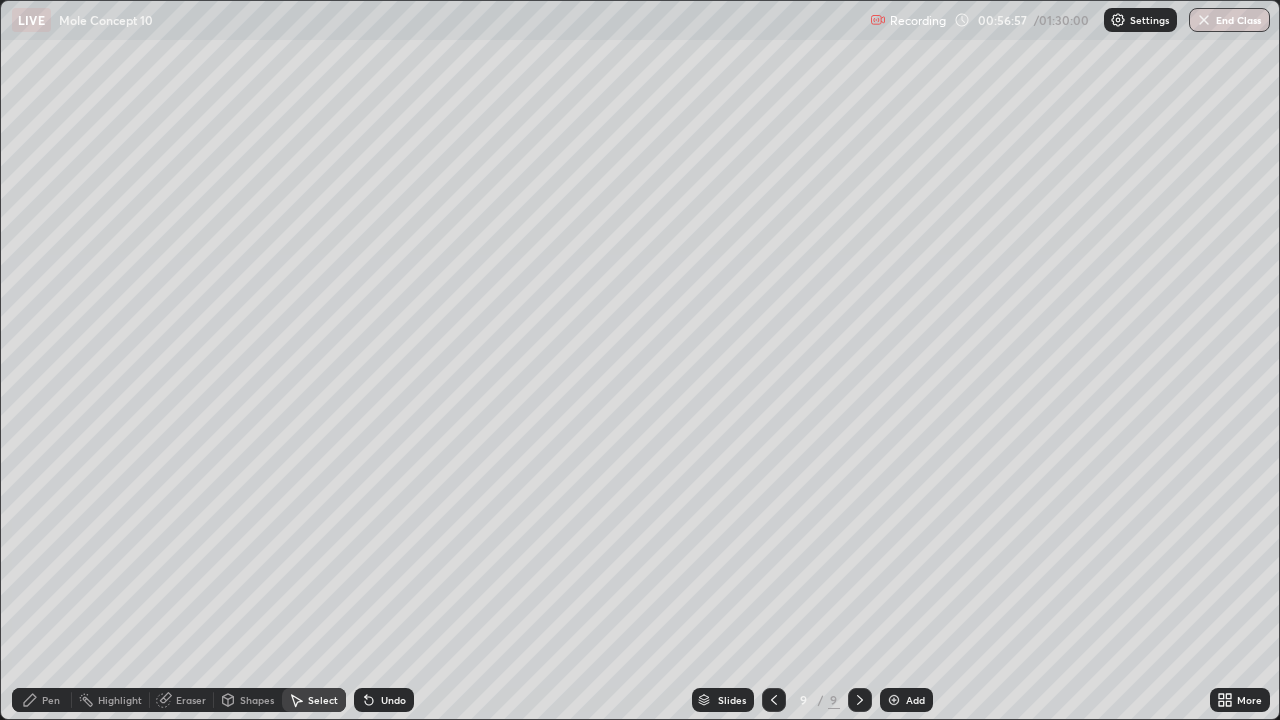 click on "Select" at bounding box center (314, 700) 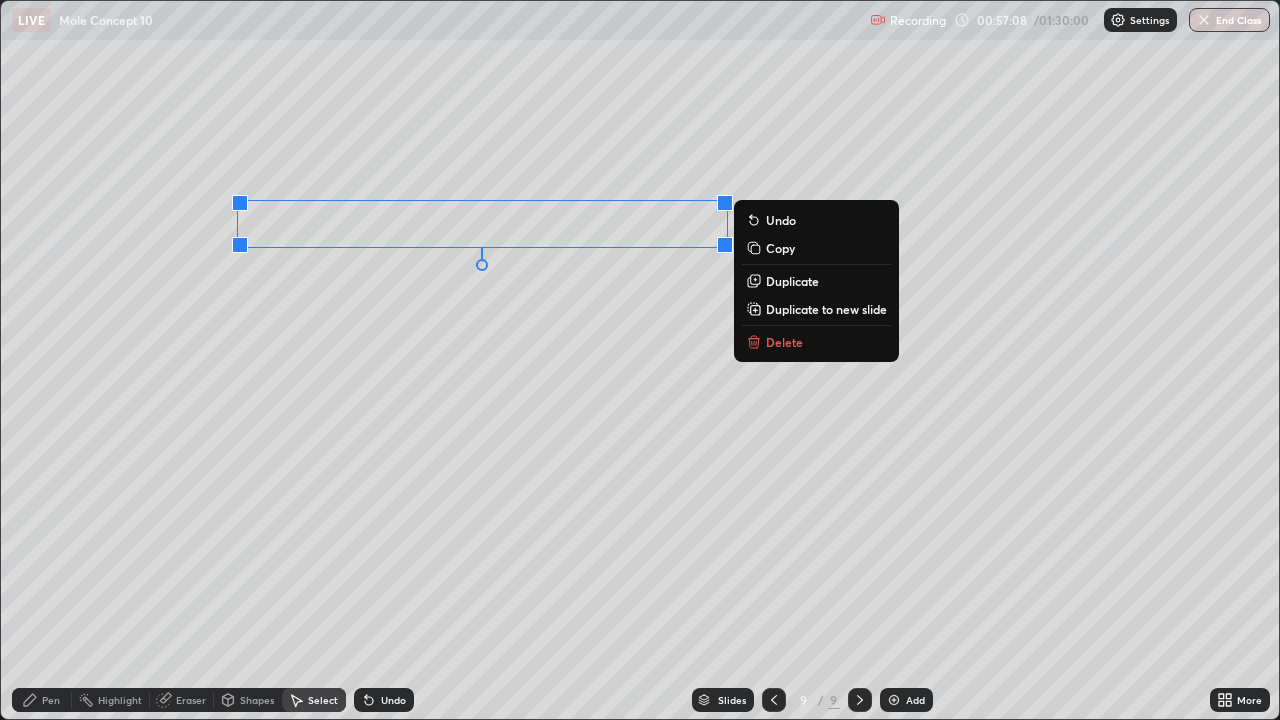 click on "Delete" at bounding box center [816, 342] 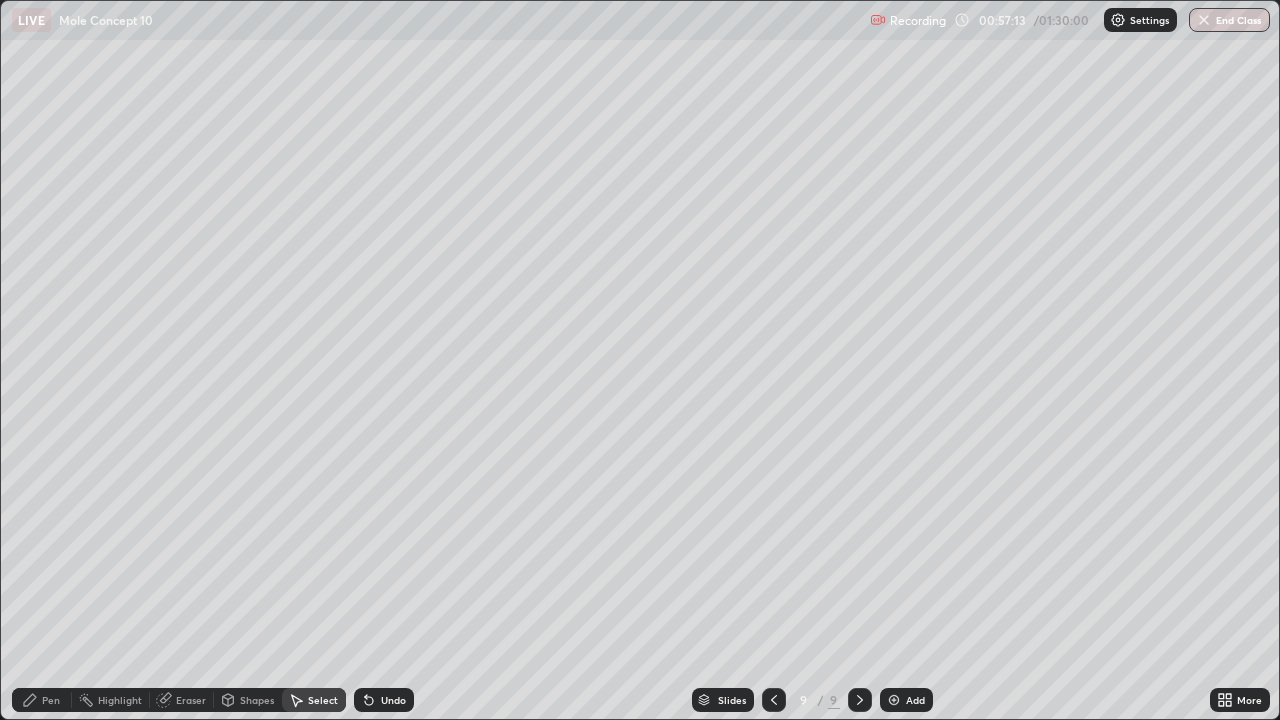 click on "Pen" at bounding box center (51, 700) 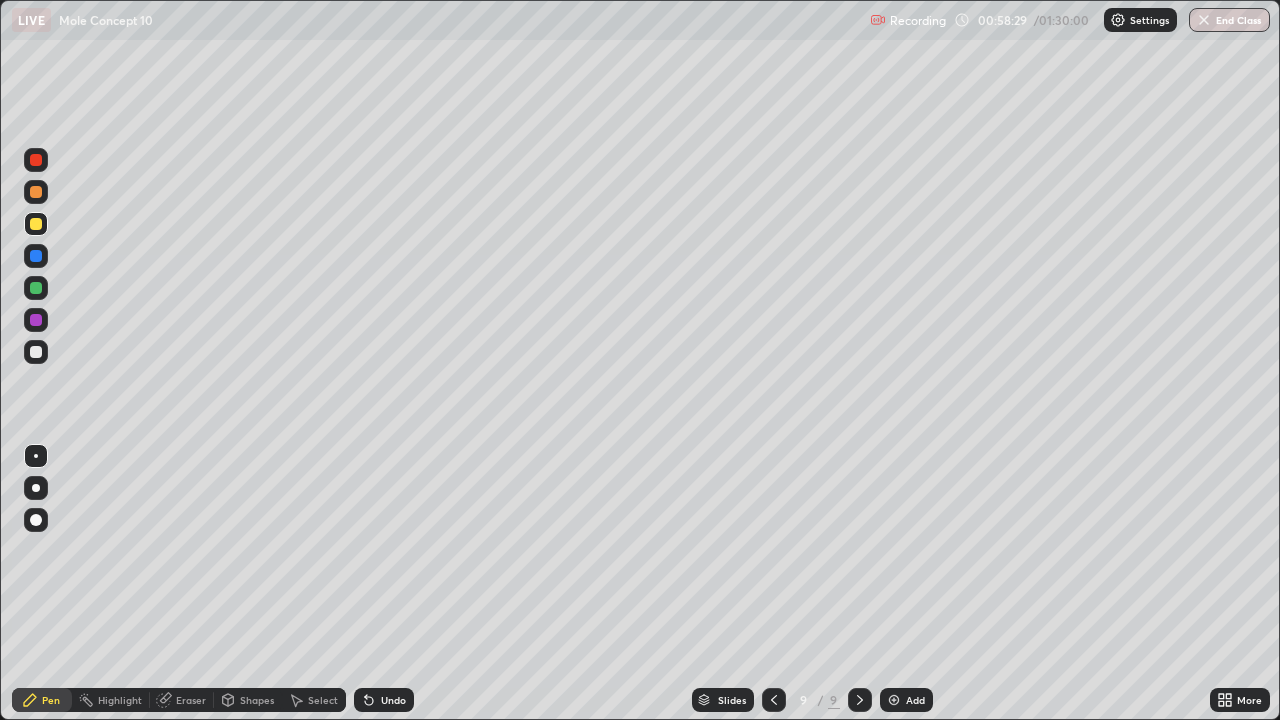 click on "Select" at bounding box center (314, 700) 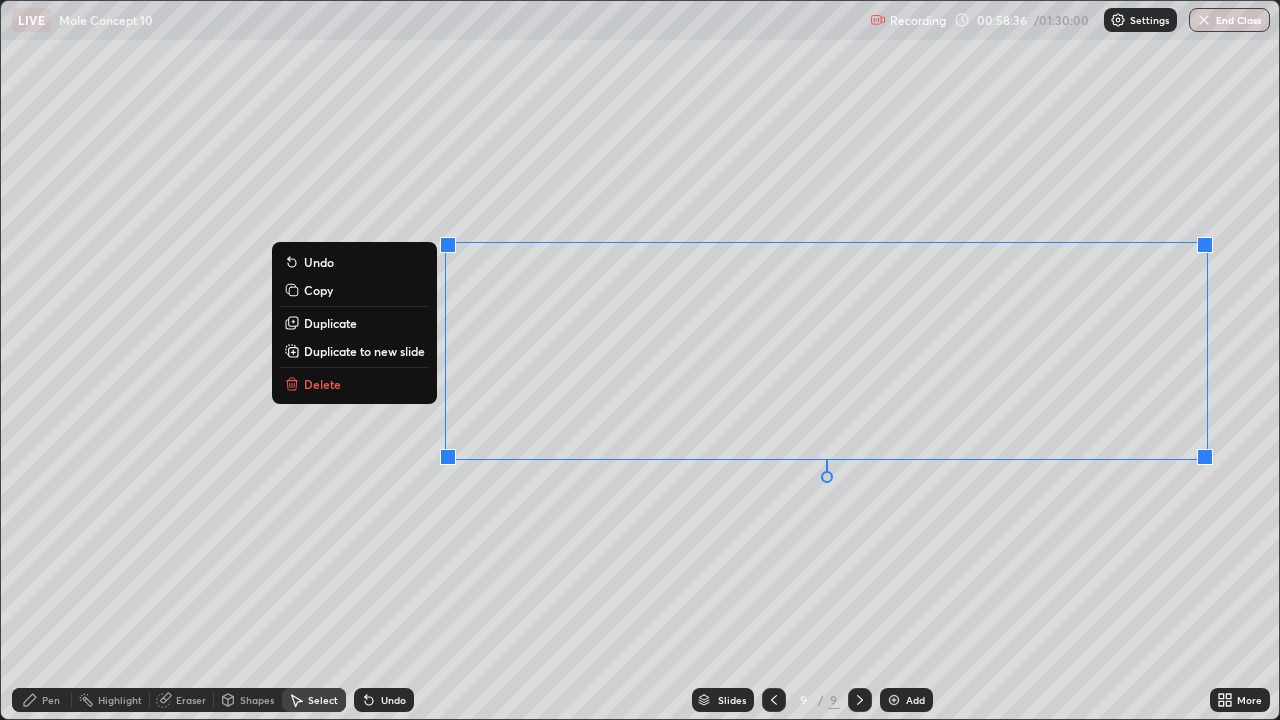 click on "Delete" at bounding box center (354, 384) 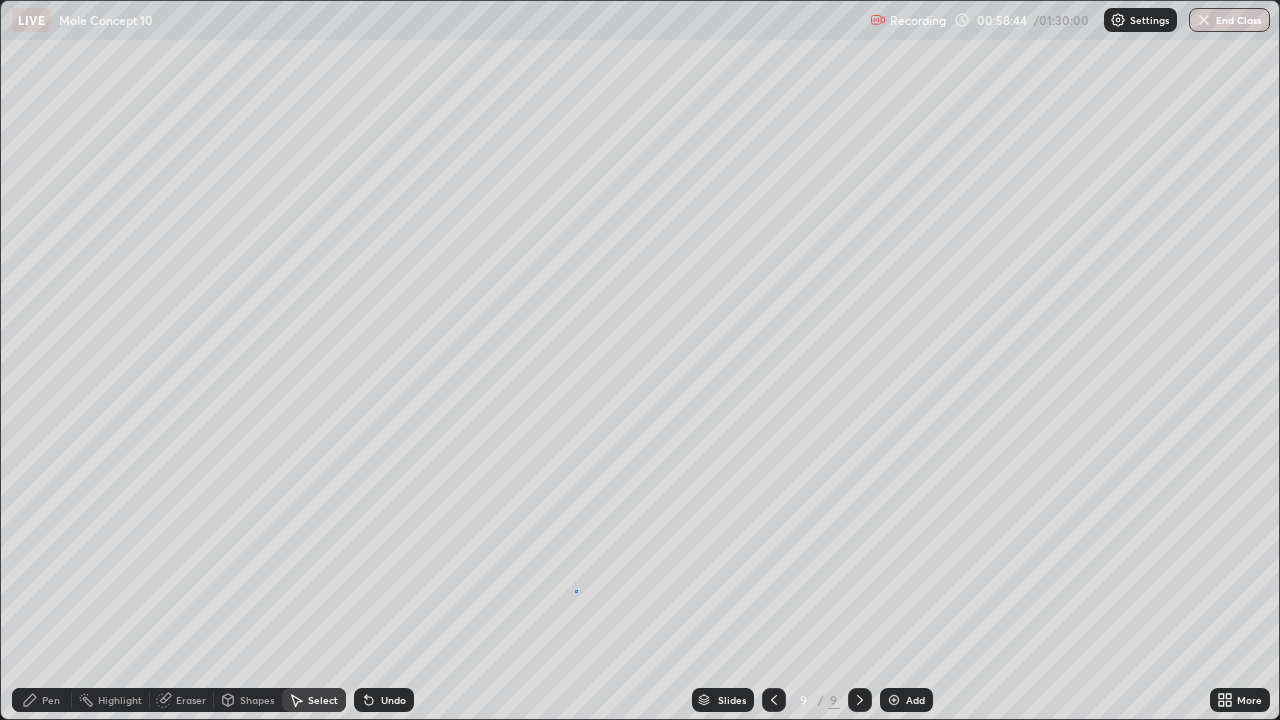 click on "0 ° Undo Copy Duplicate Duplicate to new slide Delete" at bounding box center [640, 360] 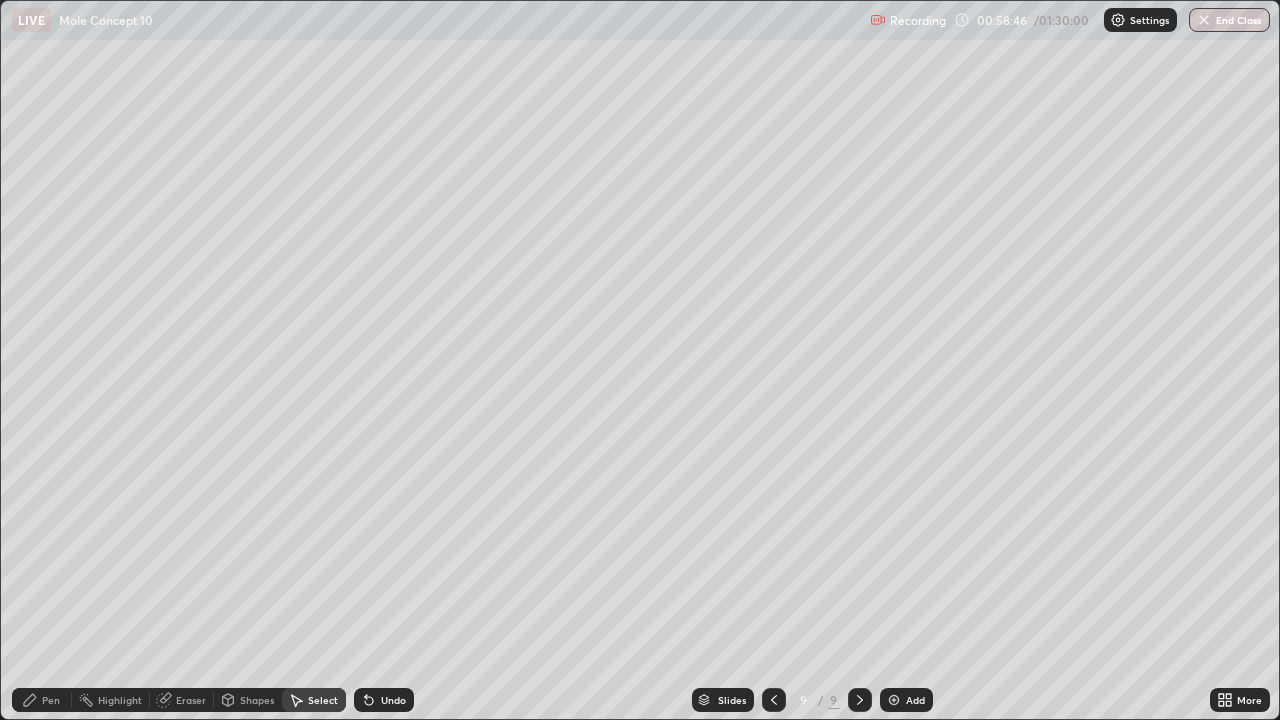 click on "Pen" at bounding box center (51, 700) 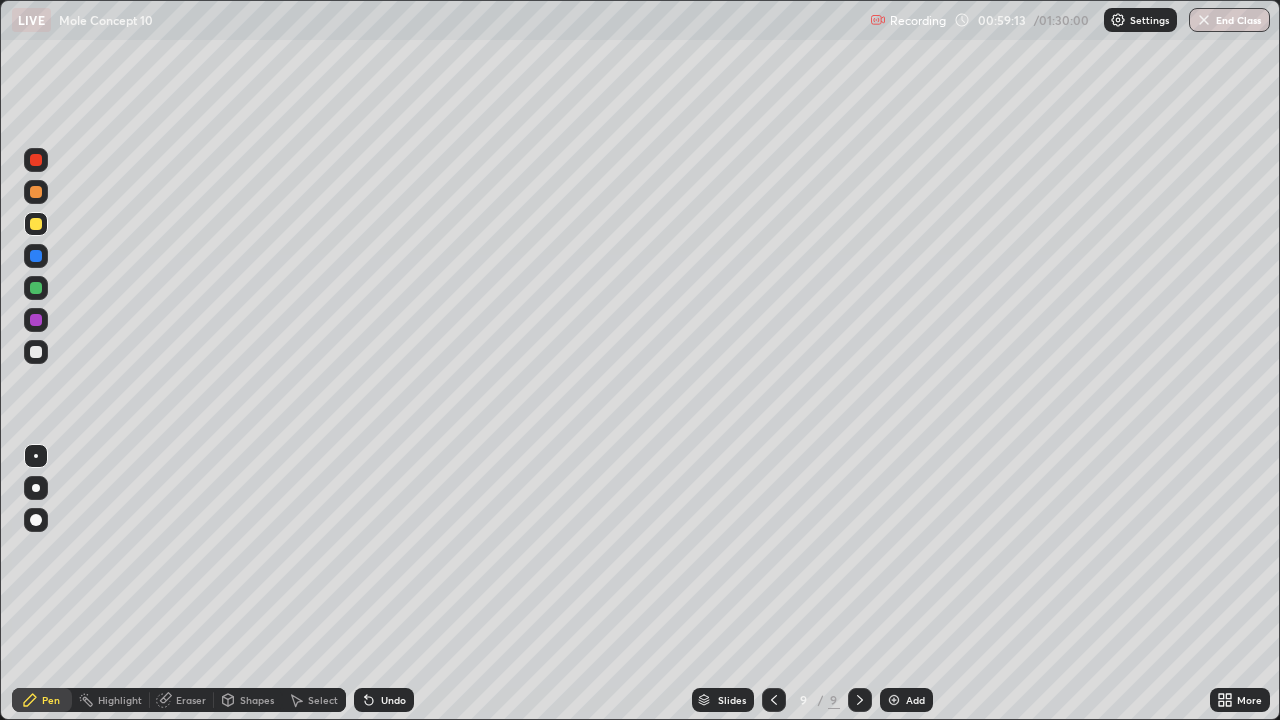 click on "Undo" at bounding box center (393, 700) 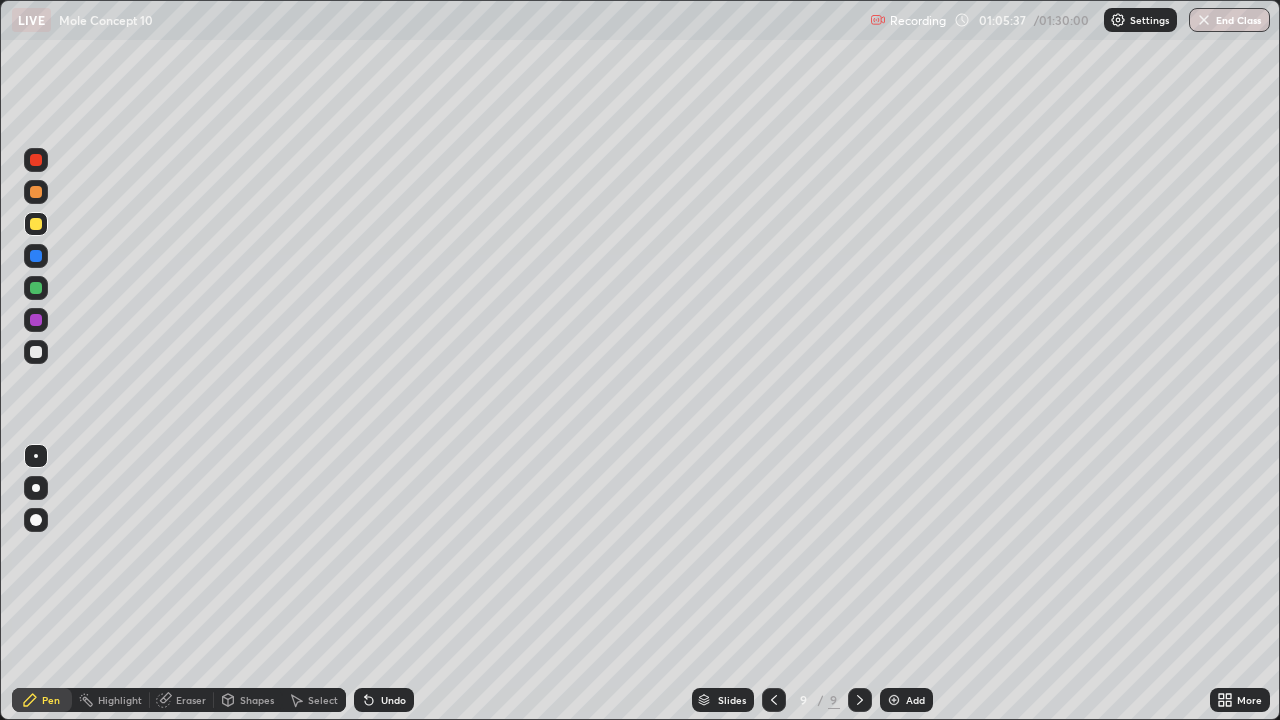 click on "Select" at bounding box center [314, 700] 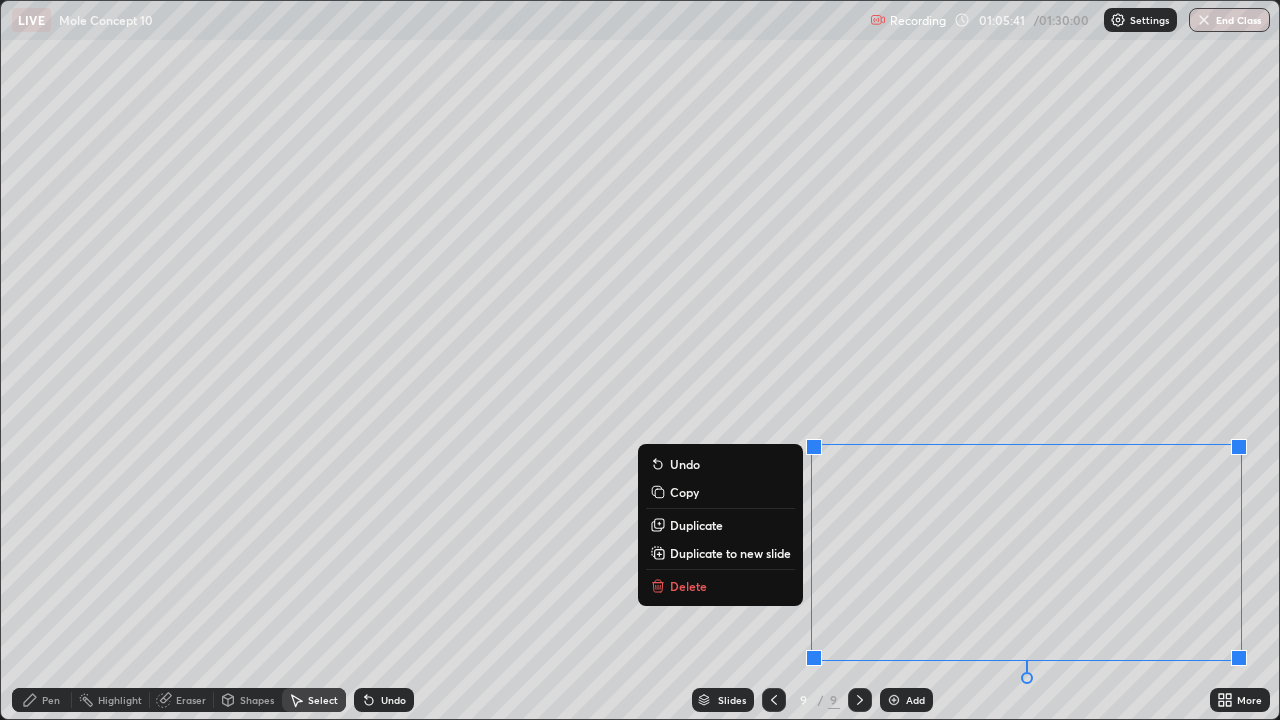click on "Delete" at bounding box center [688, 586] 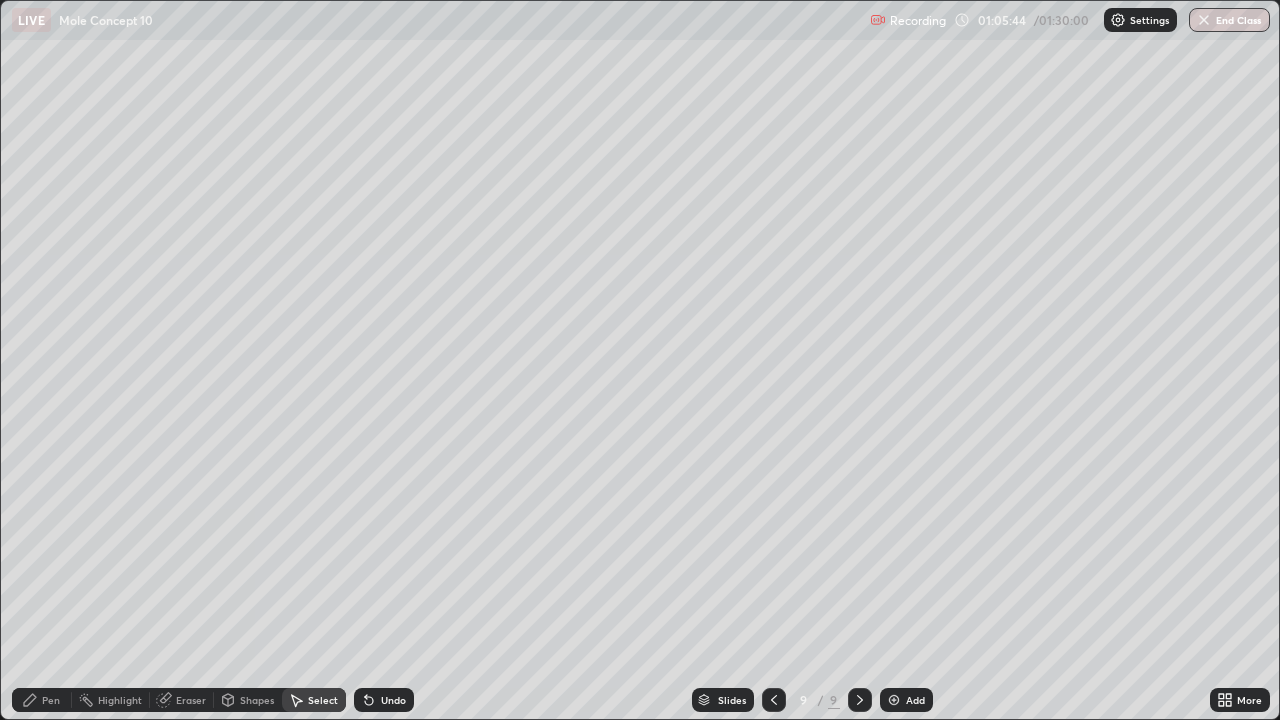 click on "Pen" at bounding box center (42, 700) 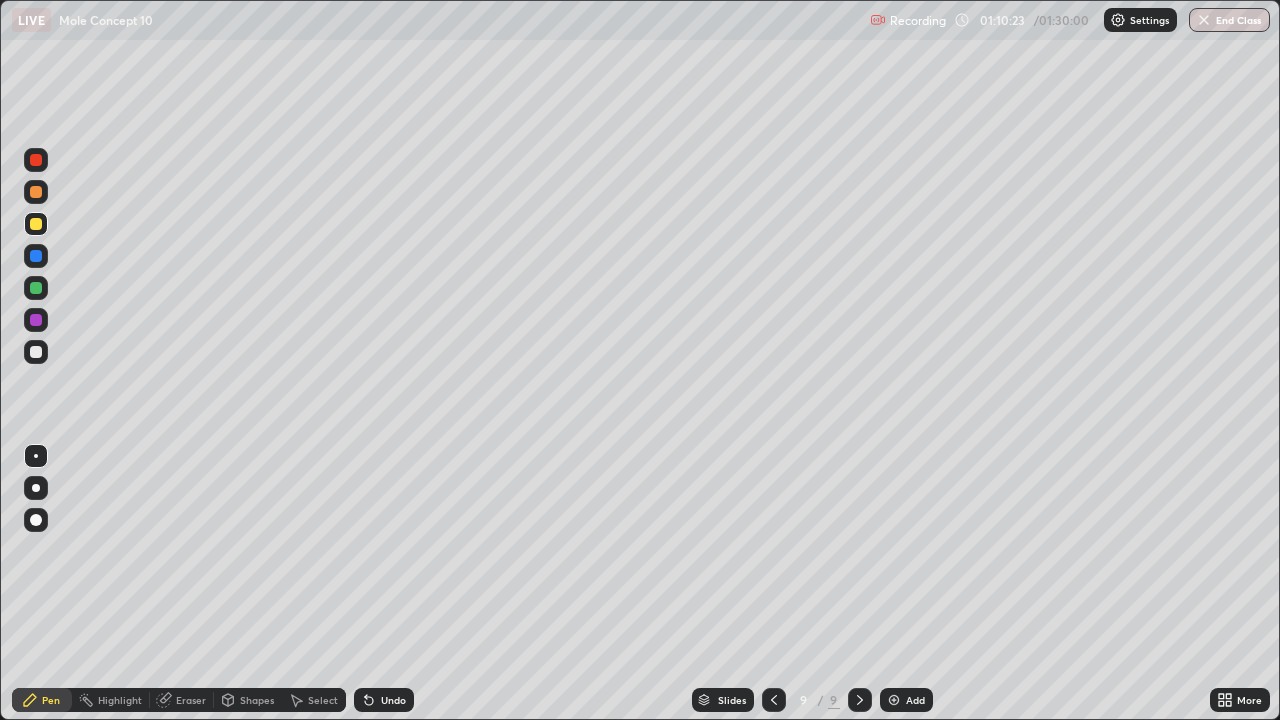 click on "Undo" at bounding box center [393, 700] 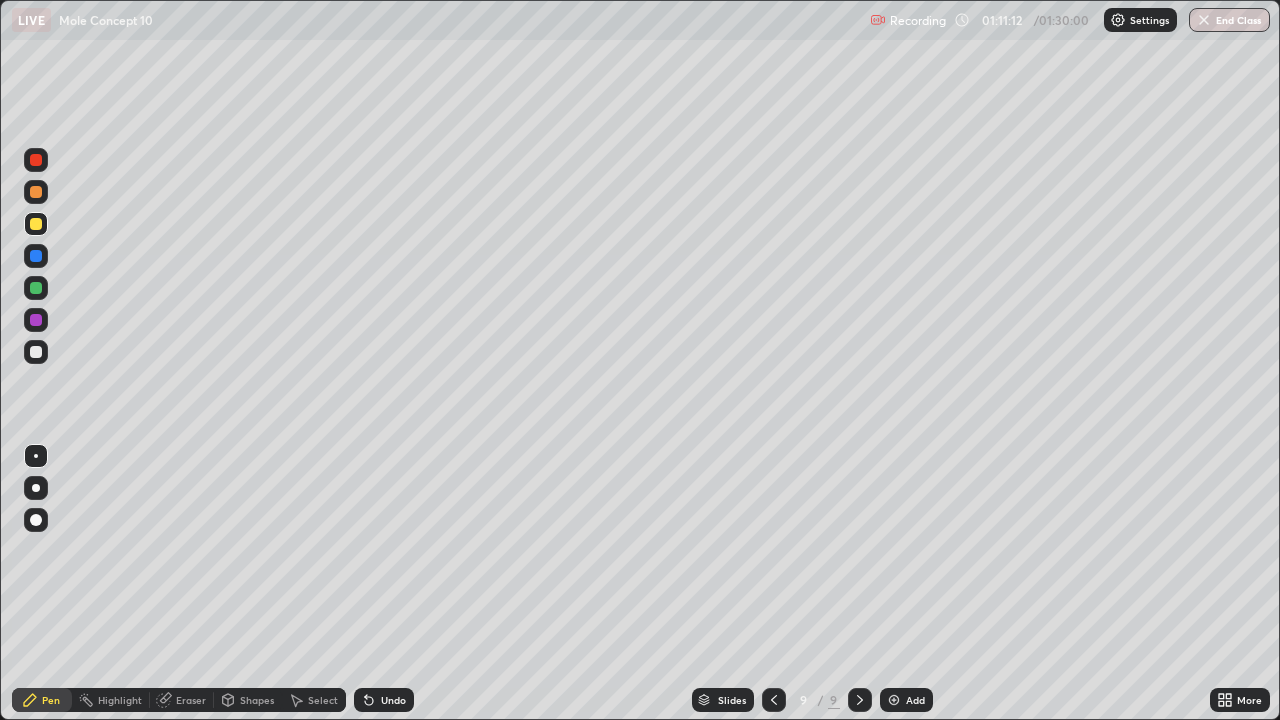click on "Select" at bounding box center (323, 700) 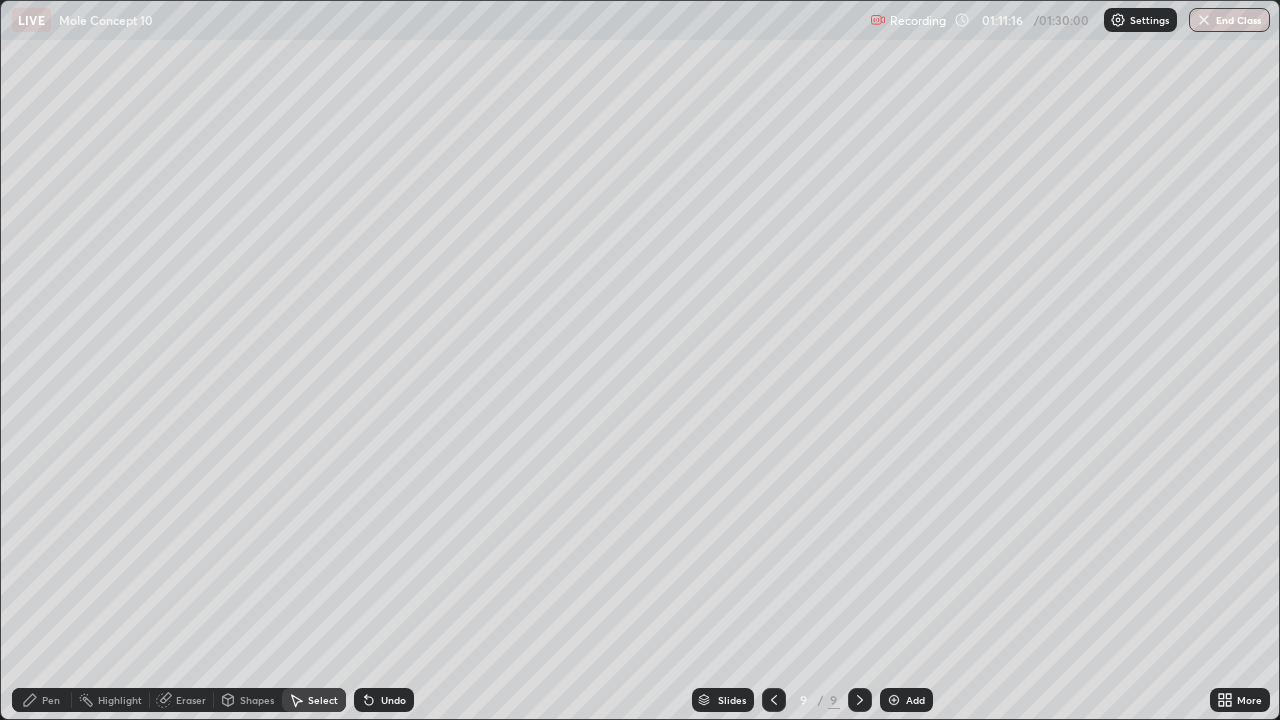 click on "Eraser" at bounding box center [191, 700] 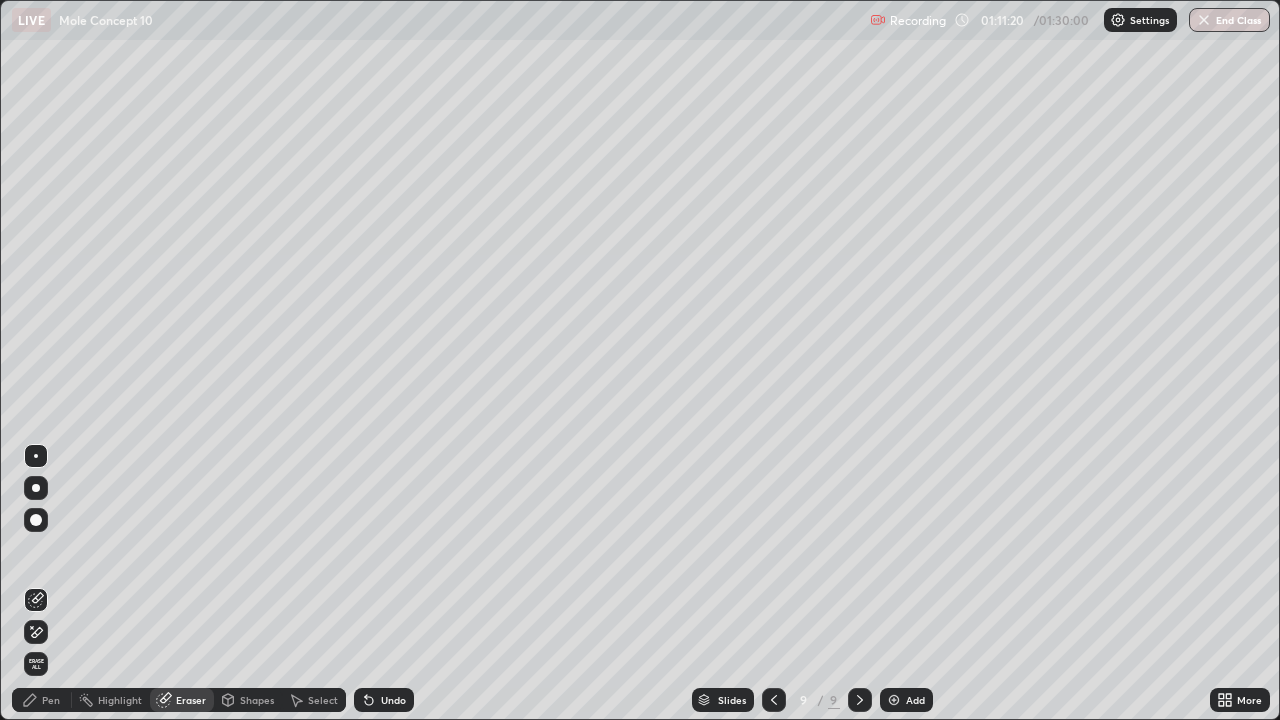 click on "Pen" at bounding box center [42, 700] 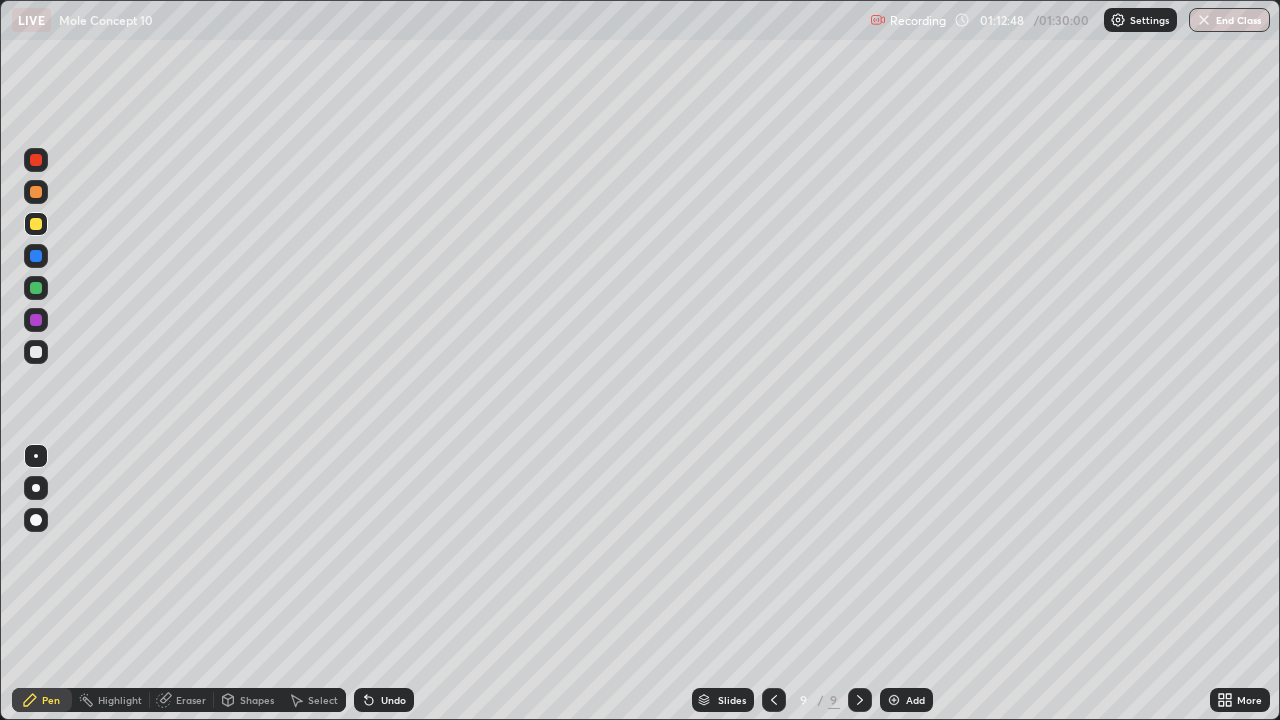 click 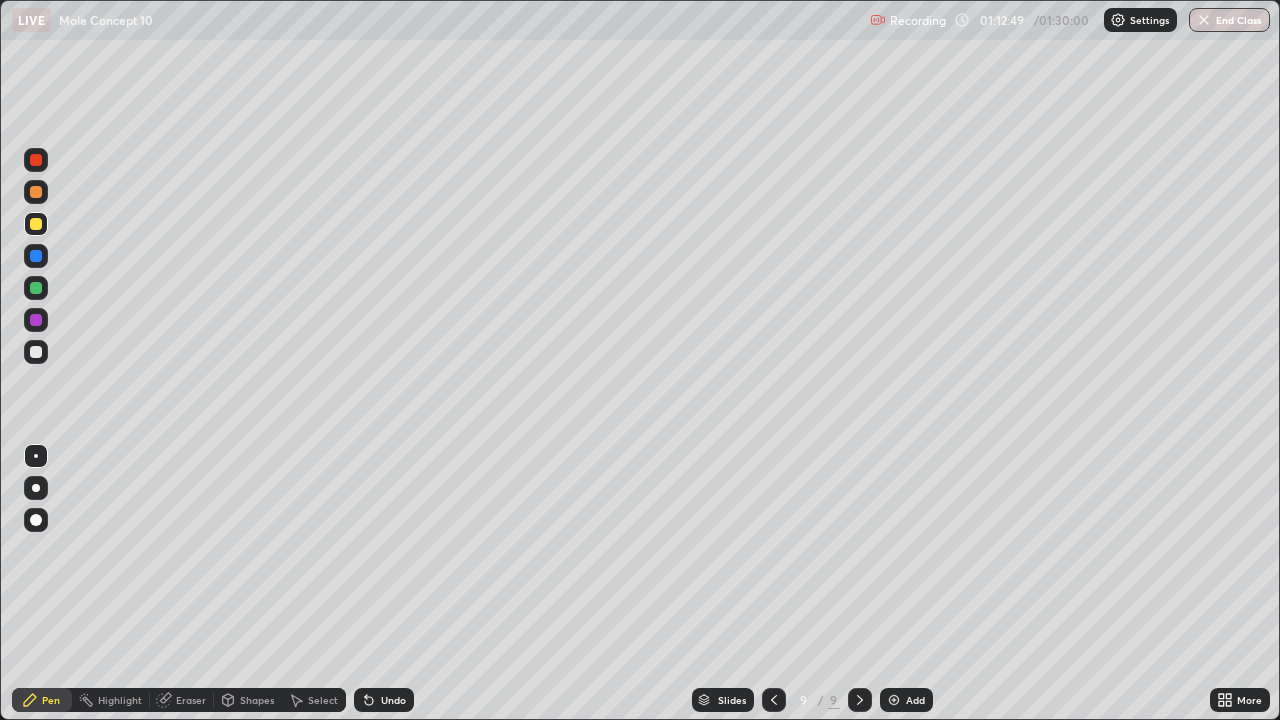 click 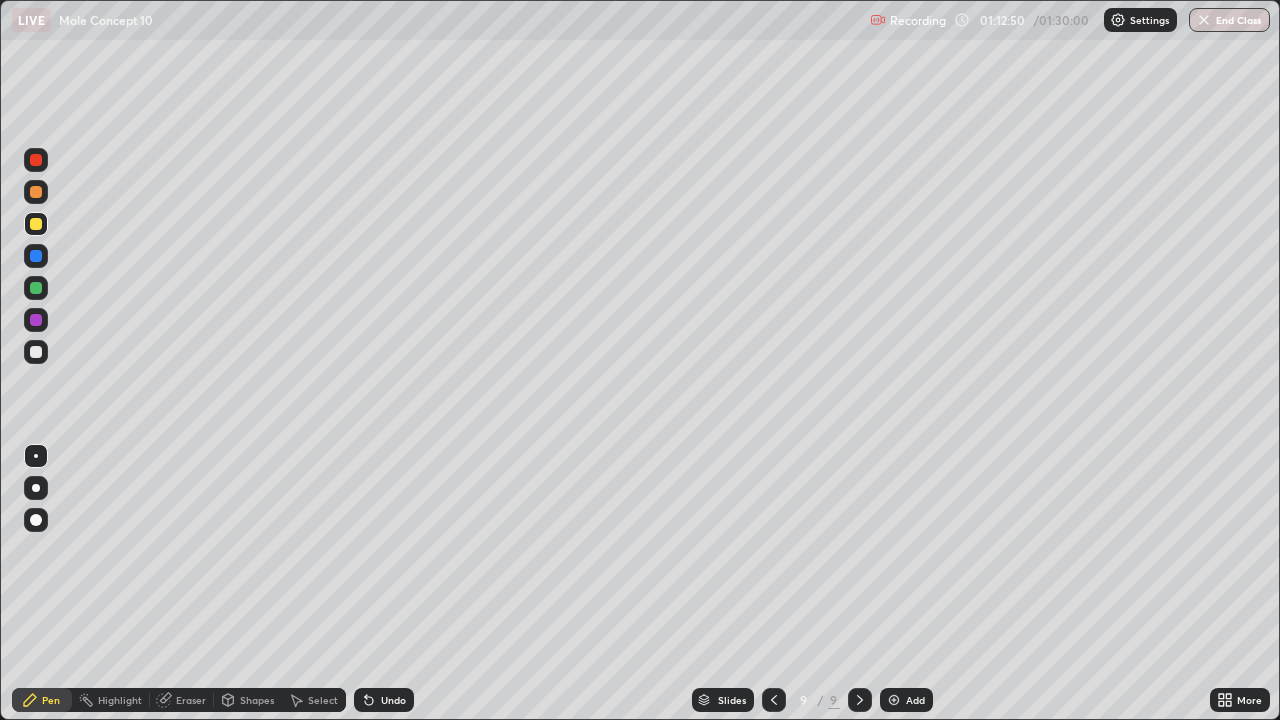 click on "Add" at bounding box center (906, 700) 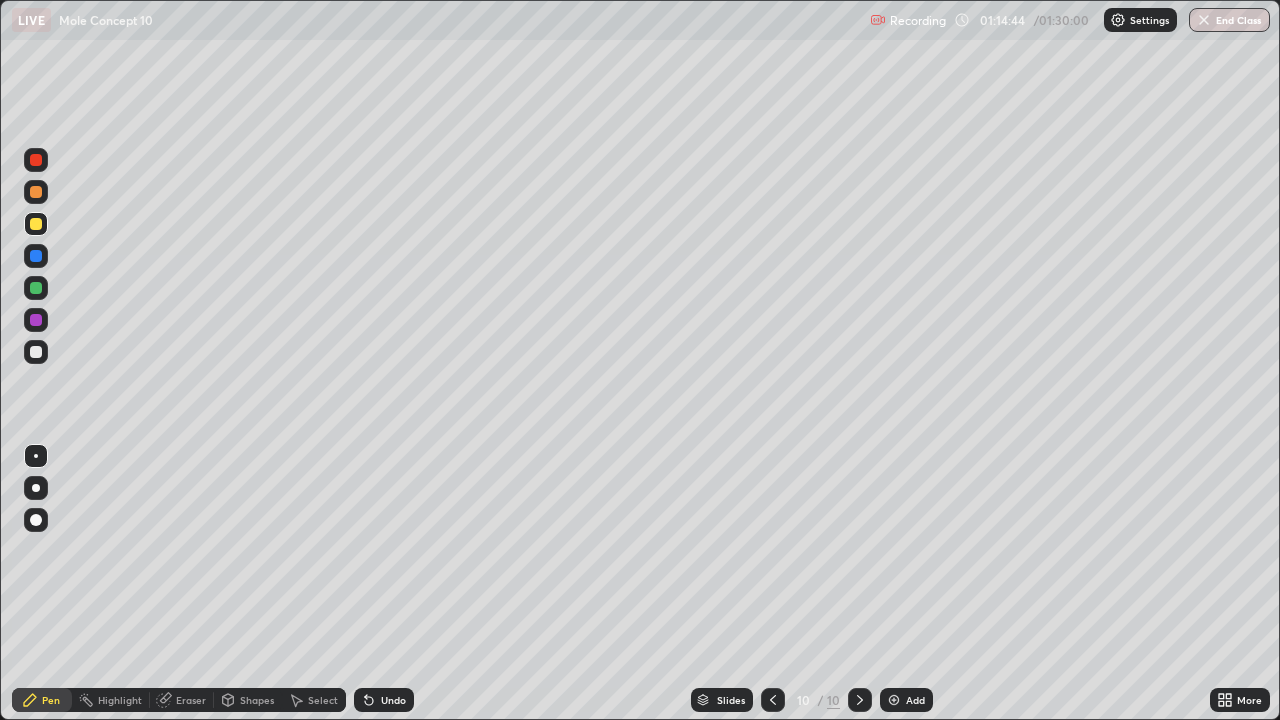 click on "Undo" at bounding box center [393, 700] 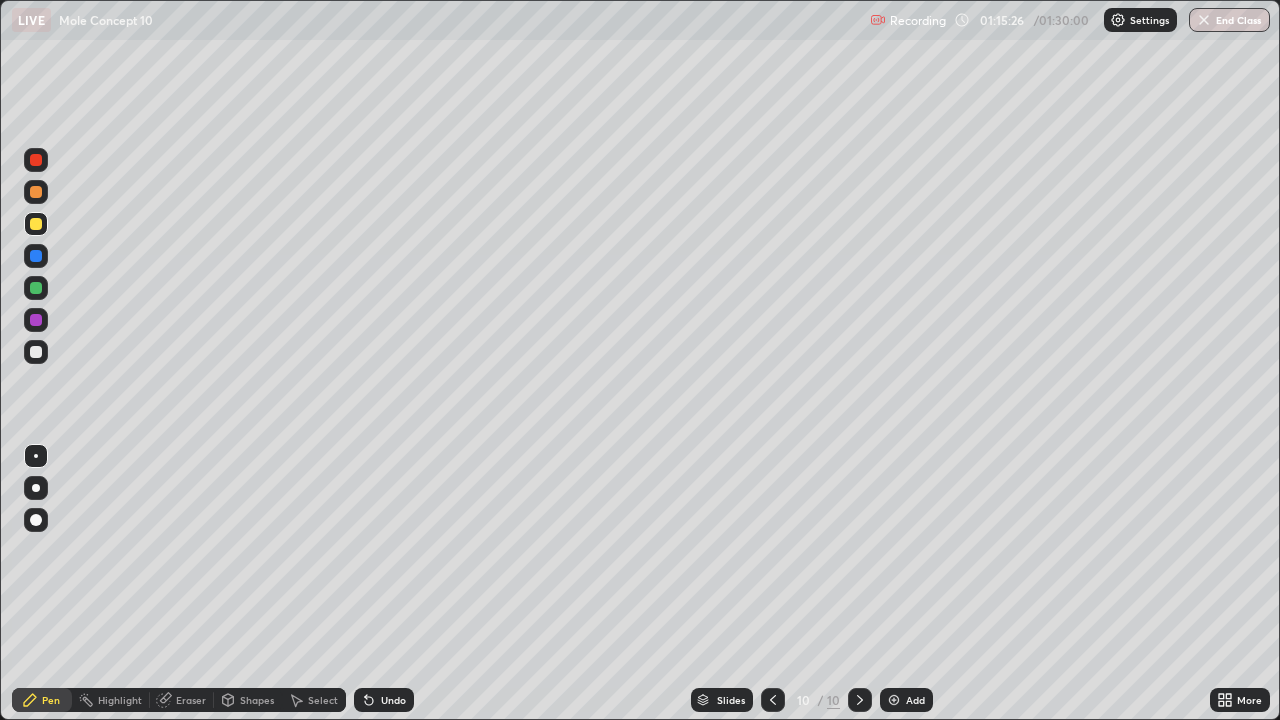 click on "Undo" at bounding box center [384, 700] 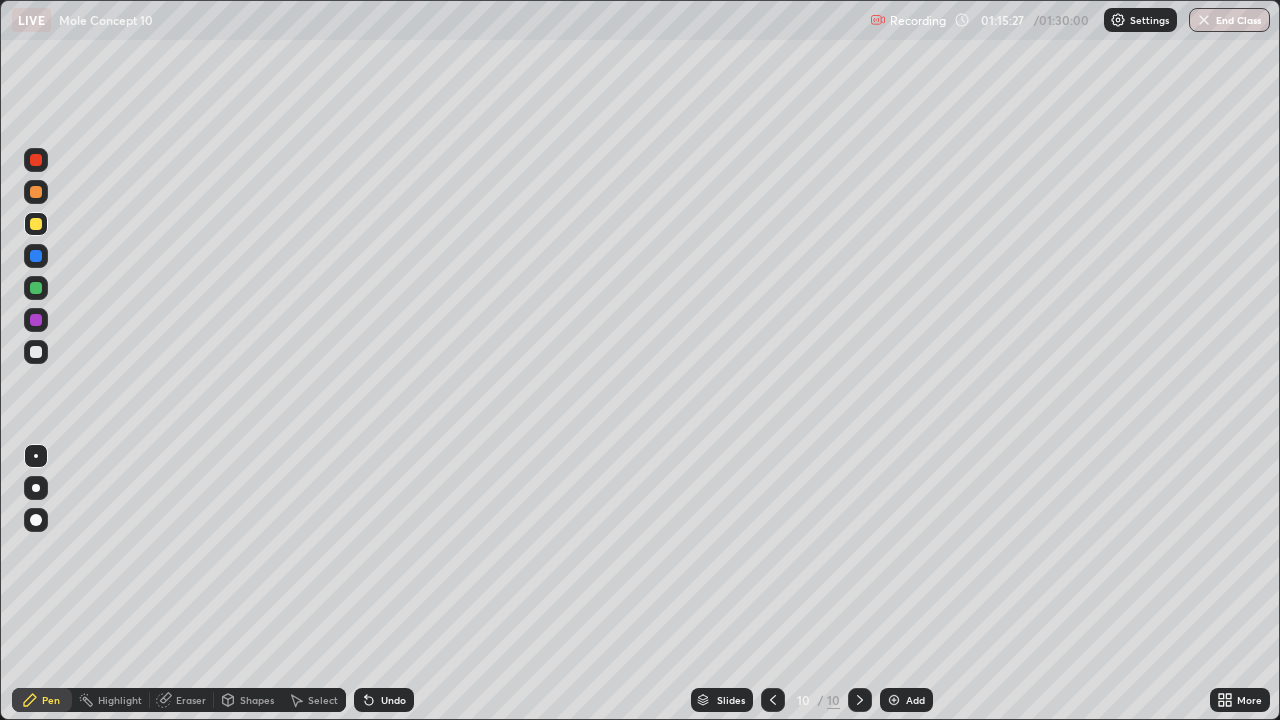 click on "Undo" at bounding box center [393, 700] 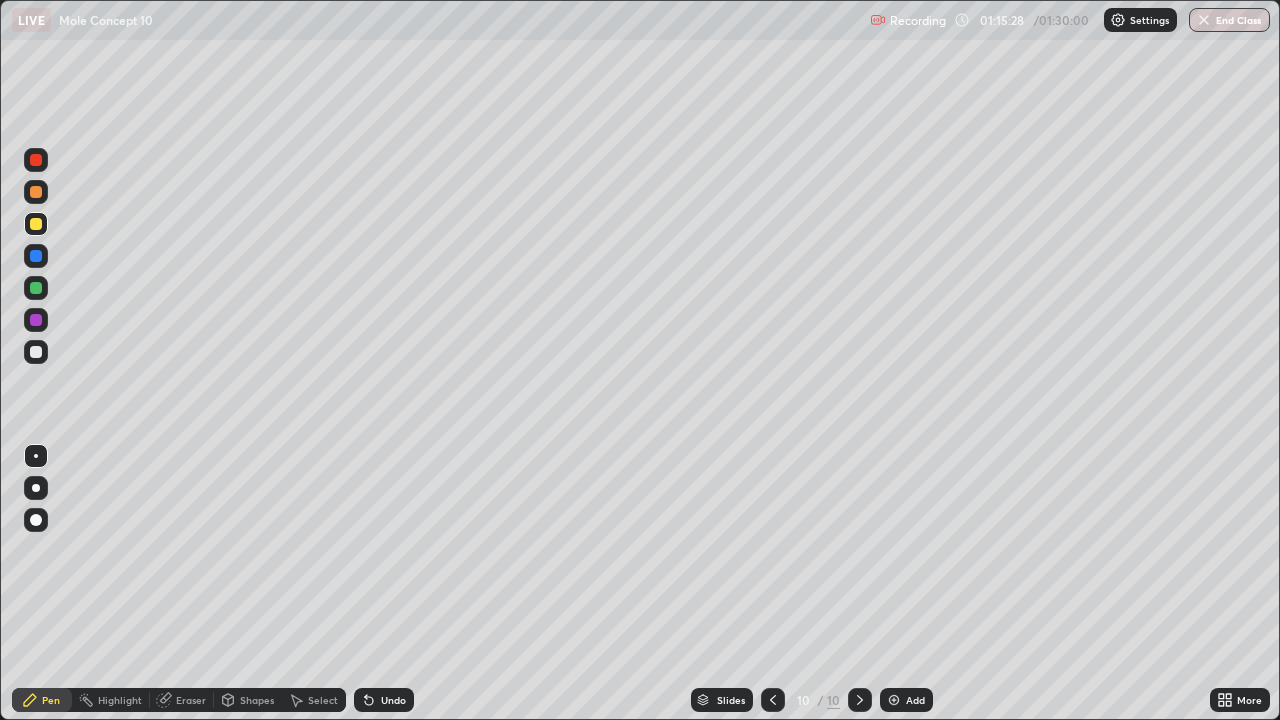 click on "Undo" at bounding box center (393, 700) 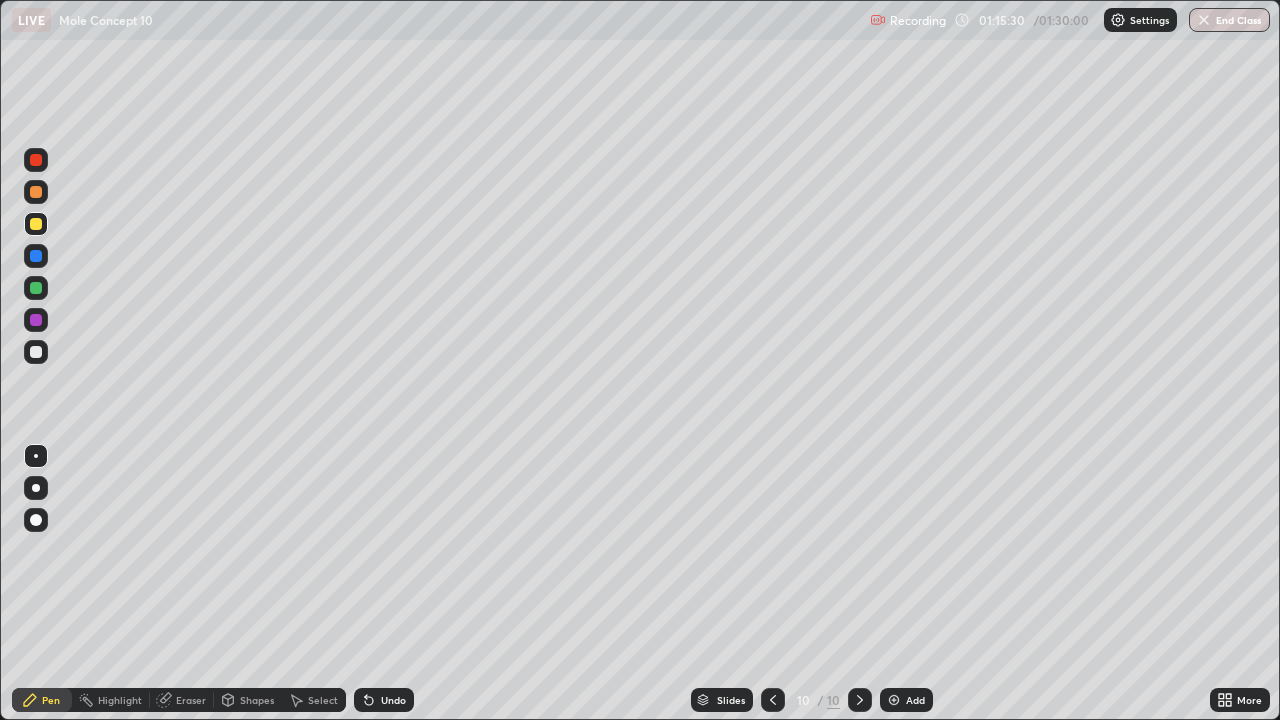 click on "Undo" at bounding box center [393, 700] 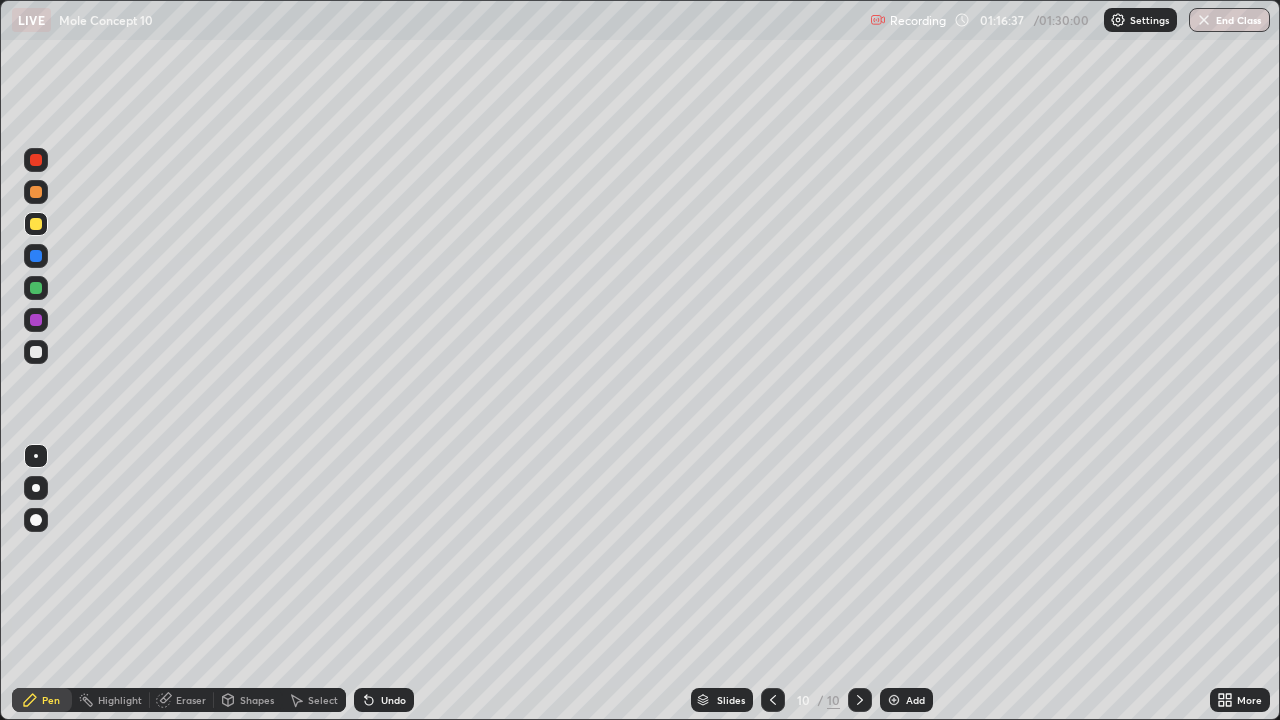 click at bounding box center [36, 288] 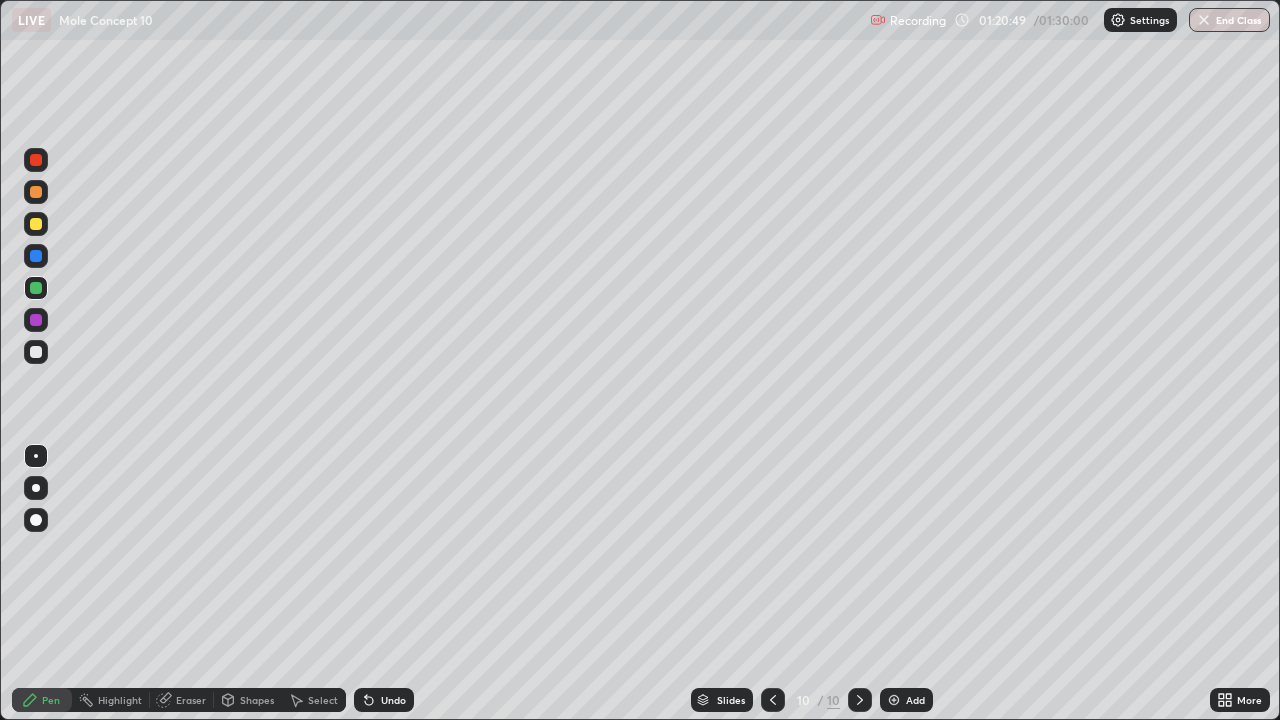 click on "Select" at bounding box center (323, 700) 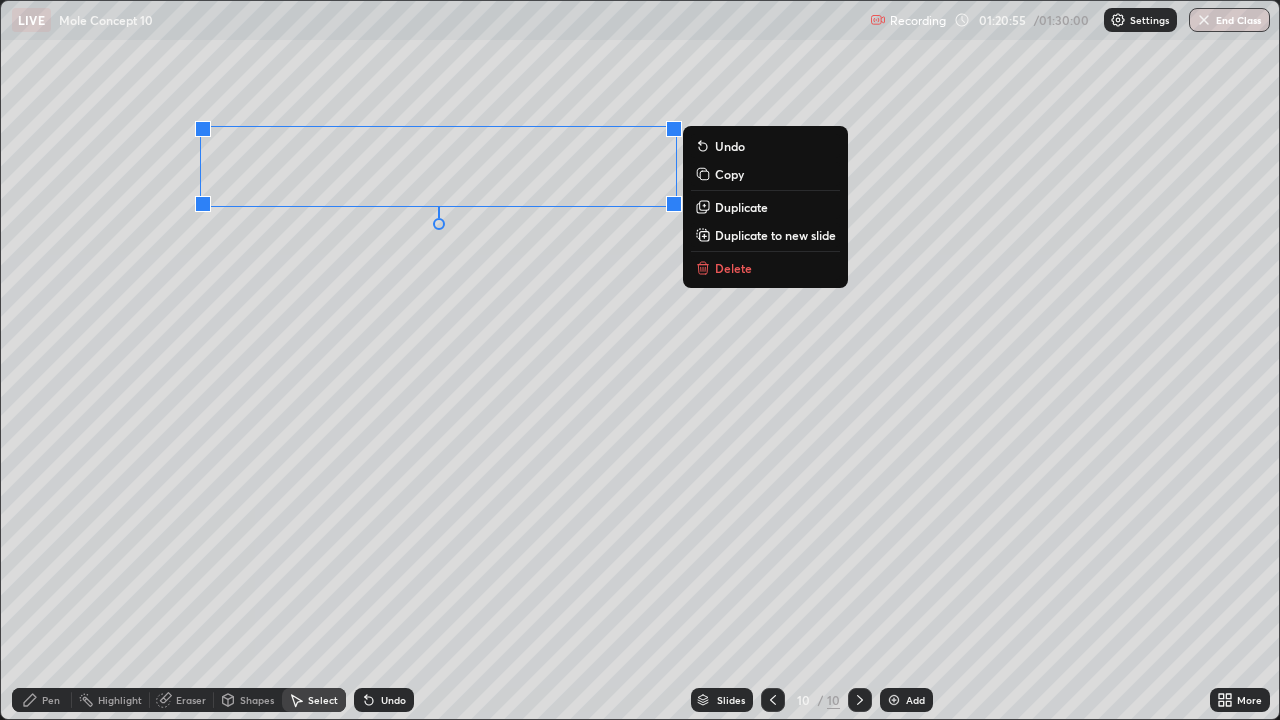 click on "0 ° Undo Copy Duplicate Duplicate to new slide Delete" at bounding box center [640, 360] 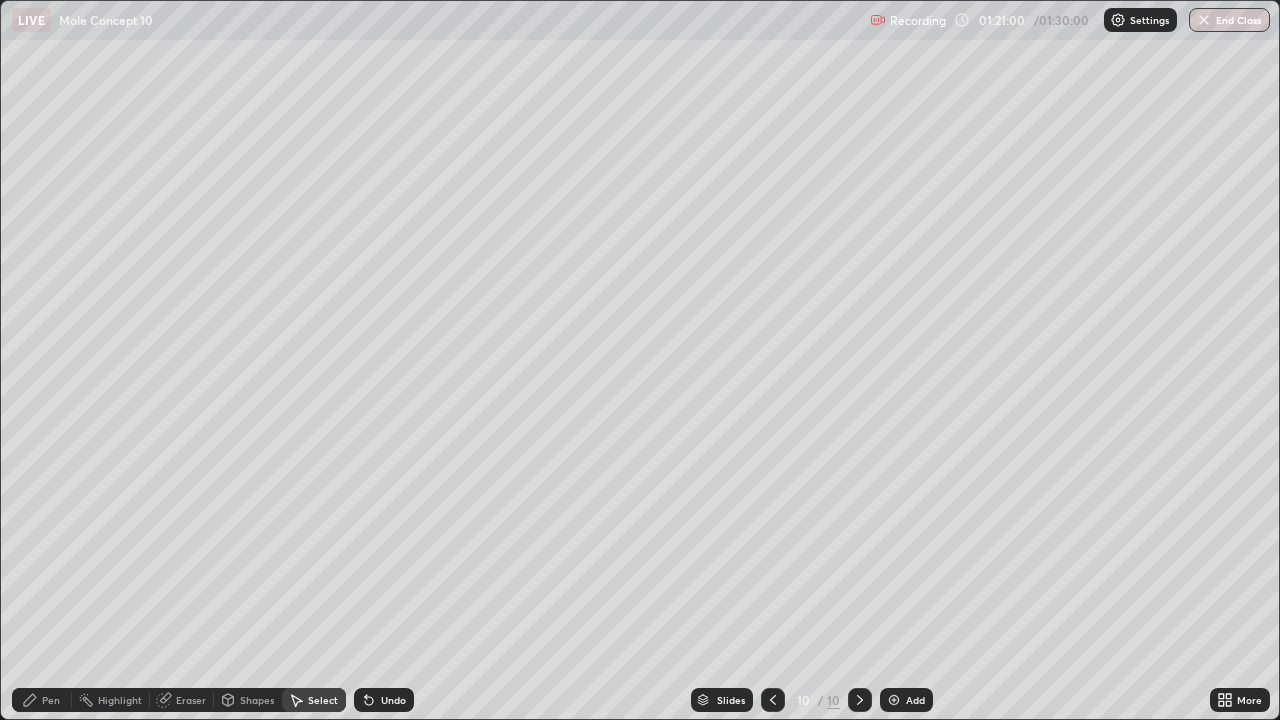 click on "Eraser" at bounding box center (191, 700) 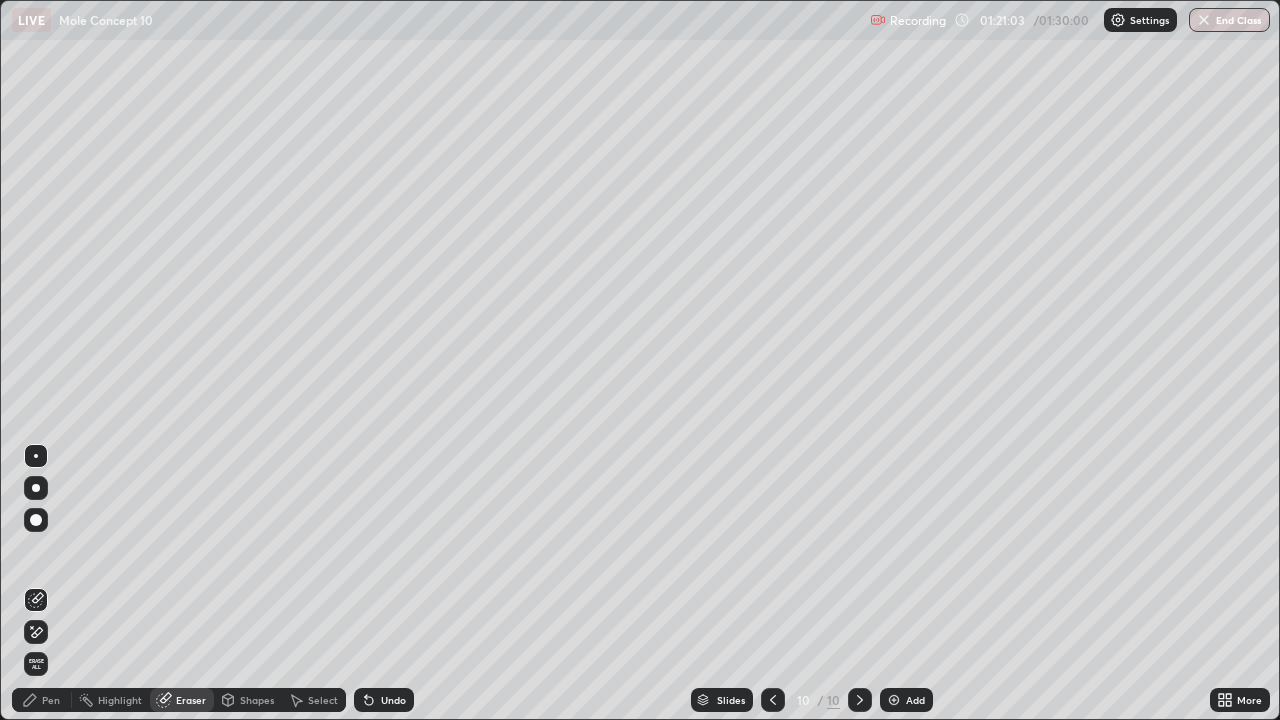 click on "Pen" at bounding box center (51, 700) 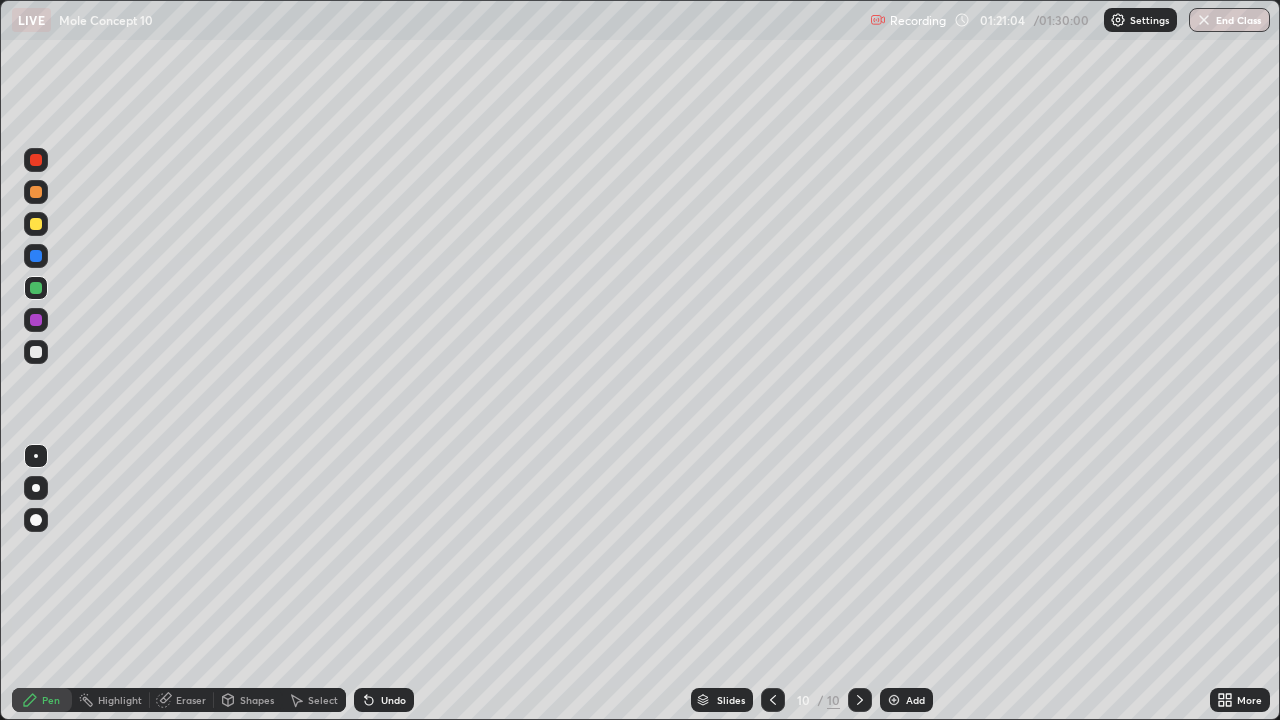 click at bounding box center (36, 224) 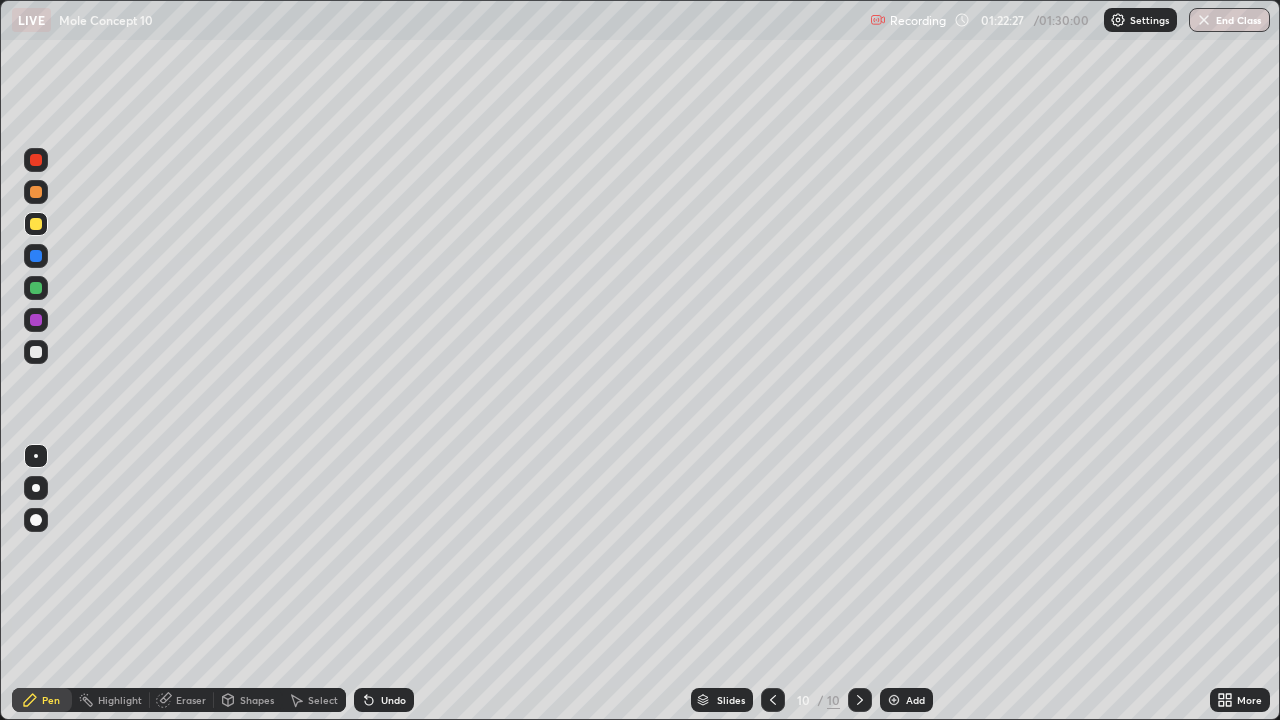 click 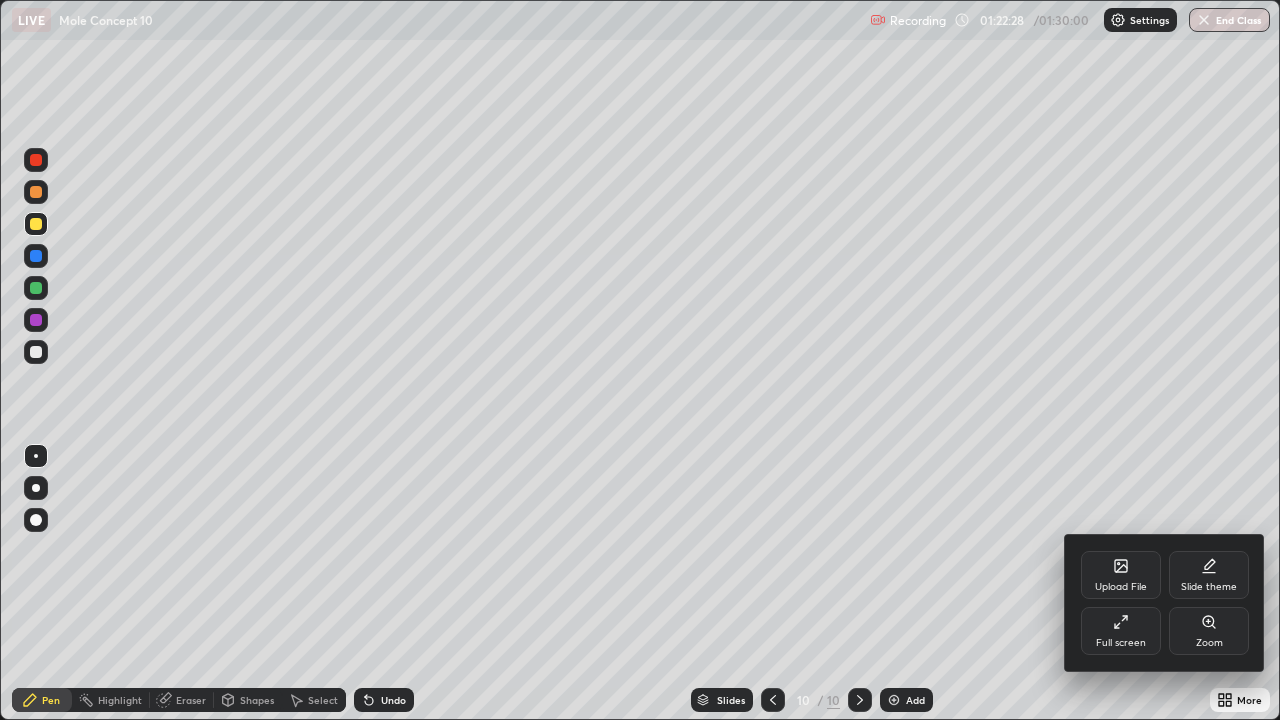 click on "Full screen" at bounding box center [1121, 643] 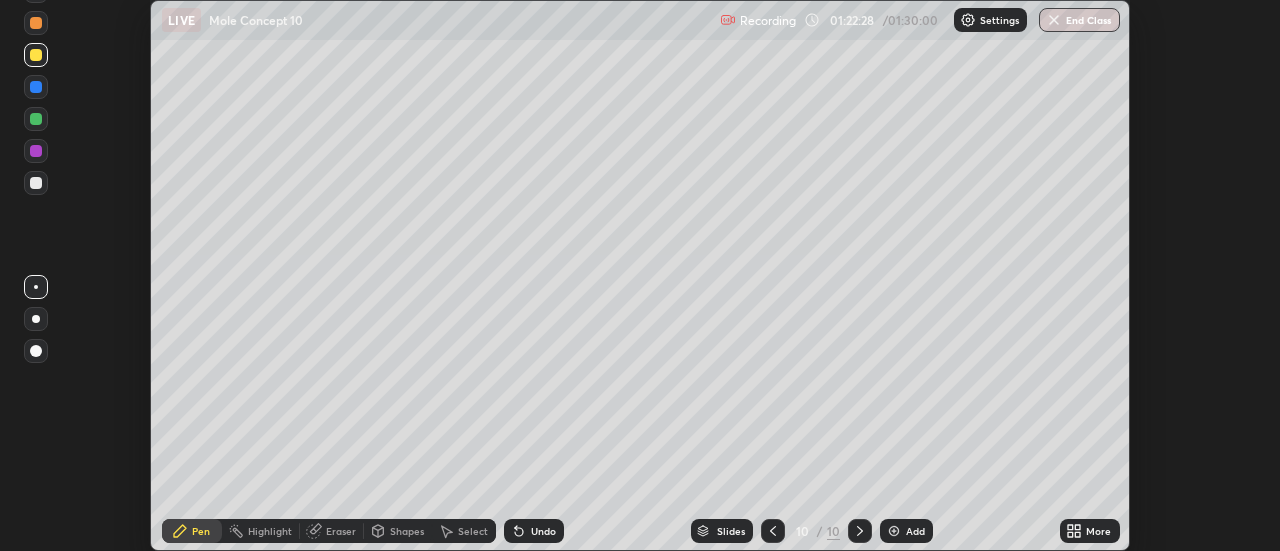 scroll, scrollTop: 551, scrollLeft: 1280, axis: both 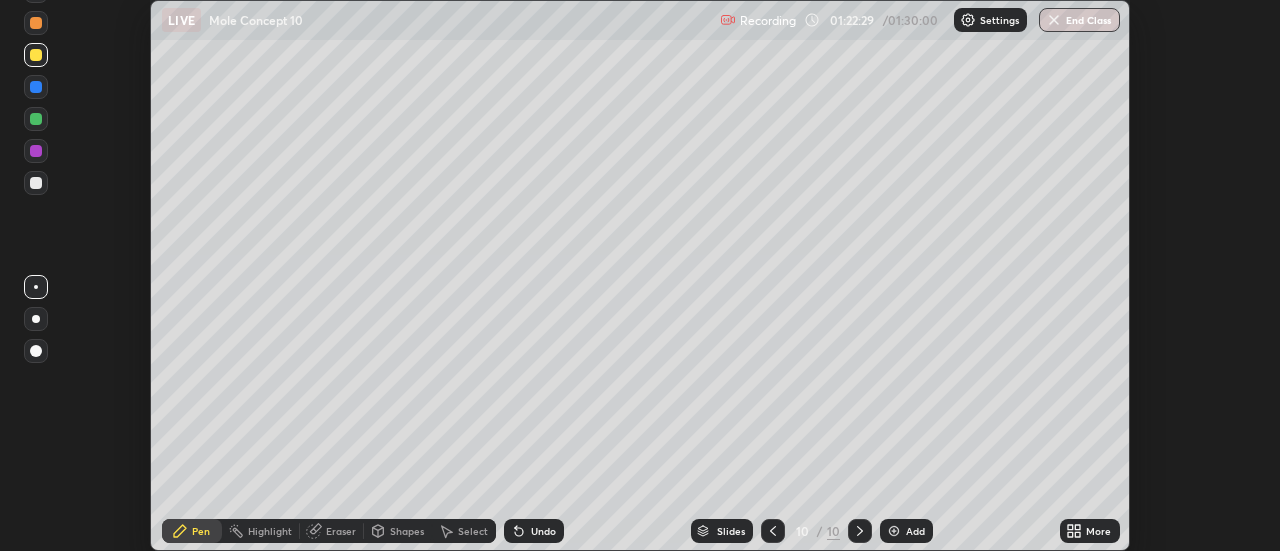click 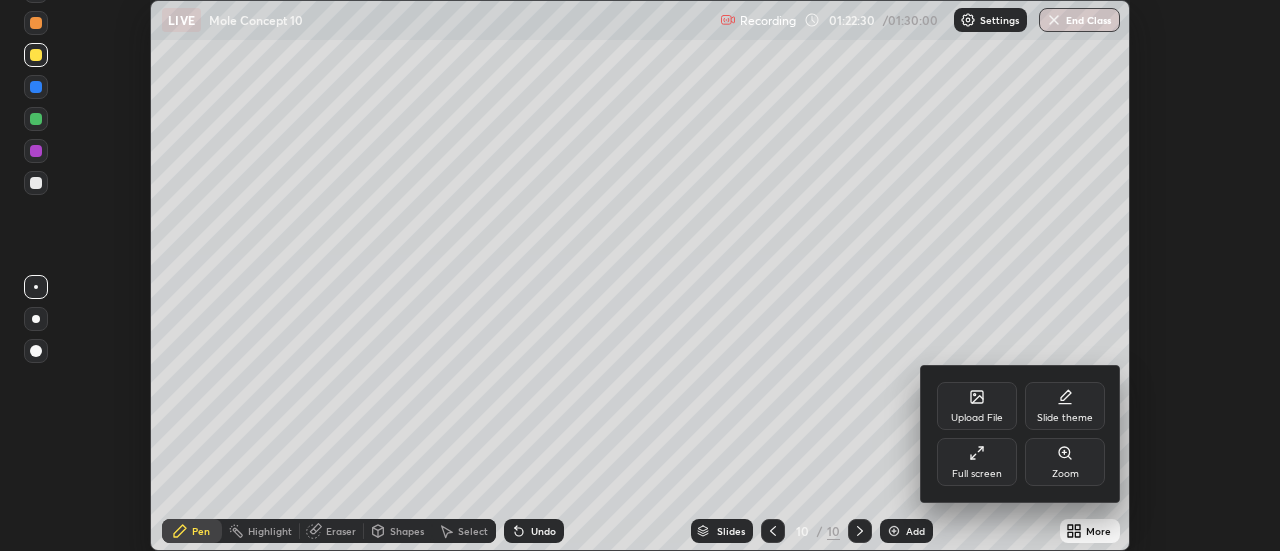 click on "Full screen" at bounding box center (977, 462) 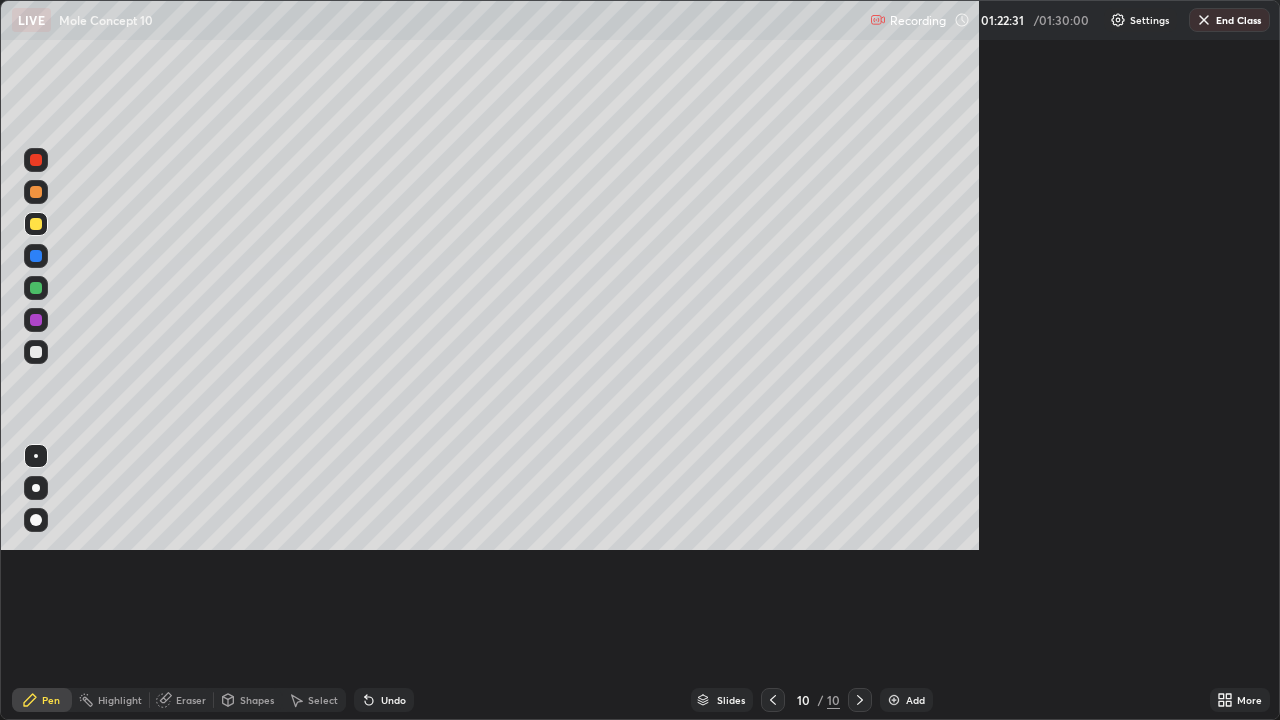 scroll, scrollTop: 99280, scrollLeft: 98720, axis: both 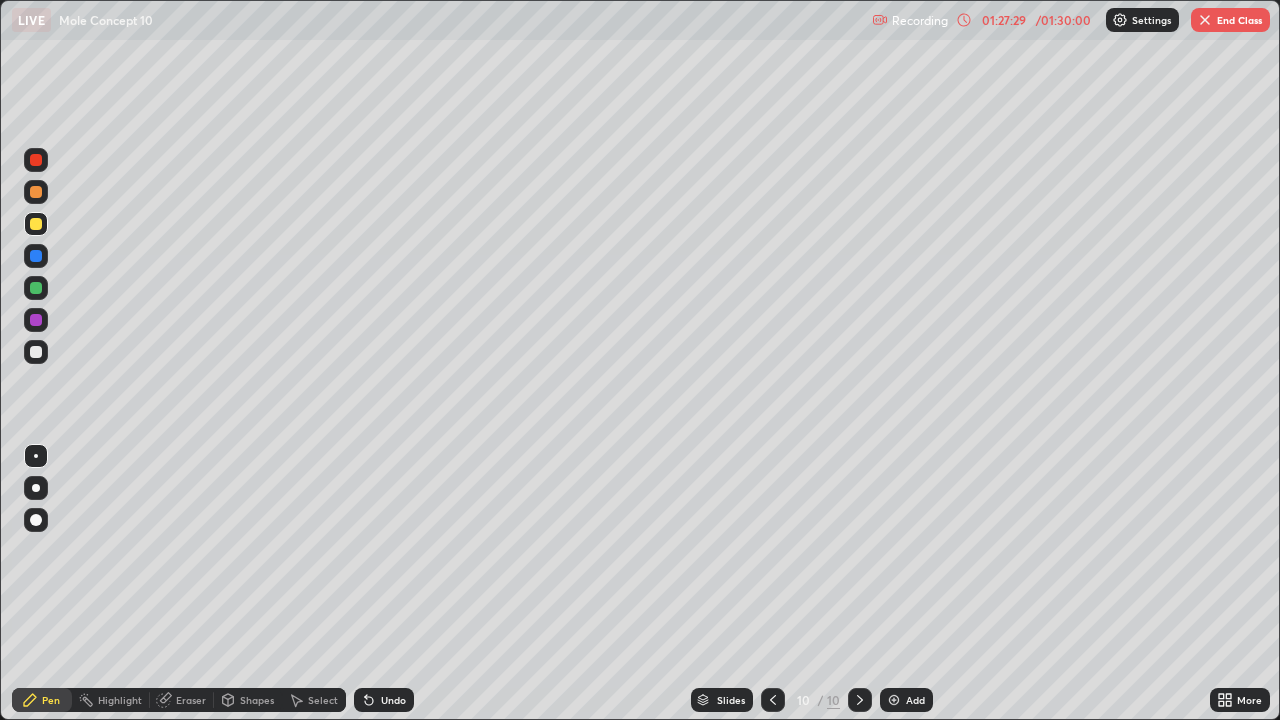click on "Undo" at bounding box center (393, 700) 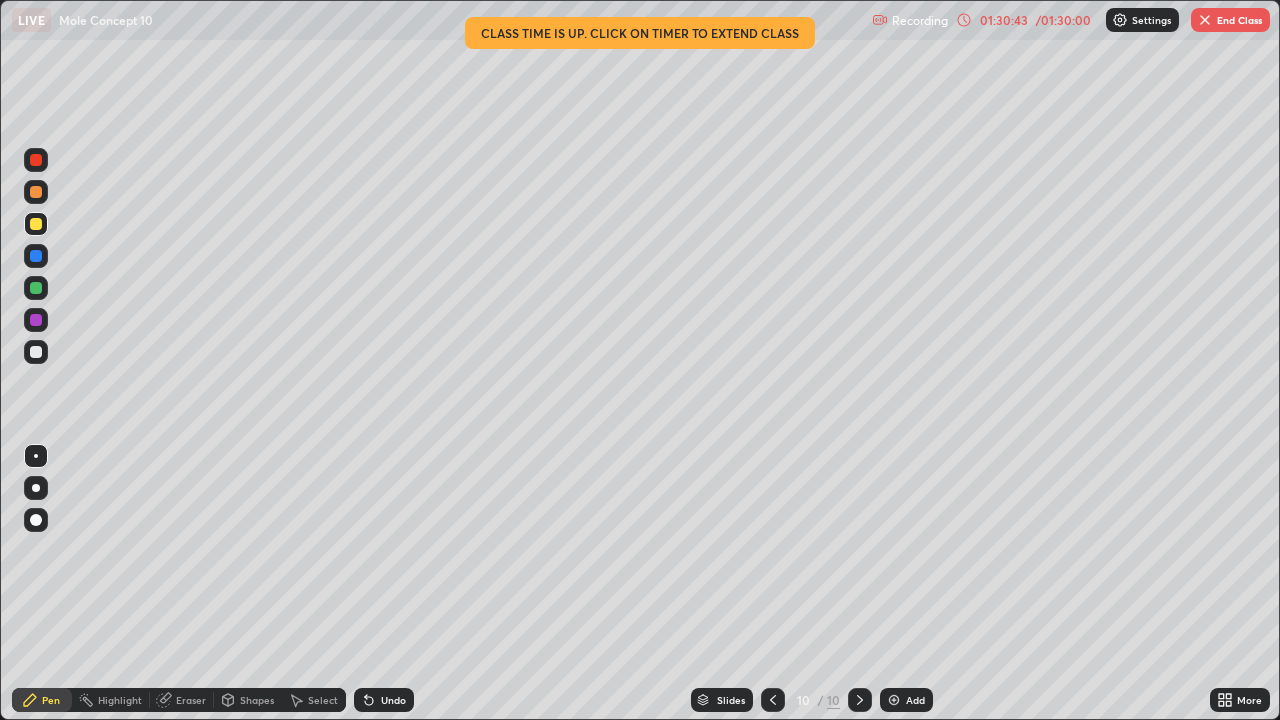 click on "End Class" at bounding box center (1230, 20) 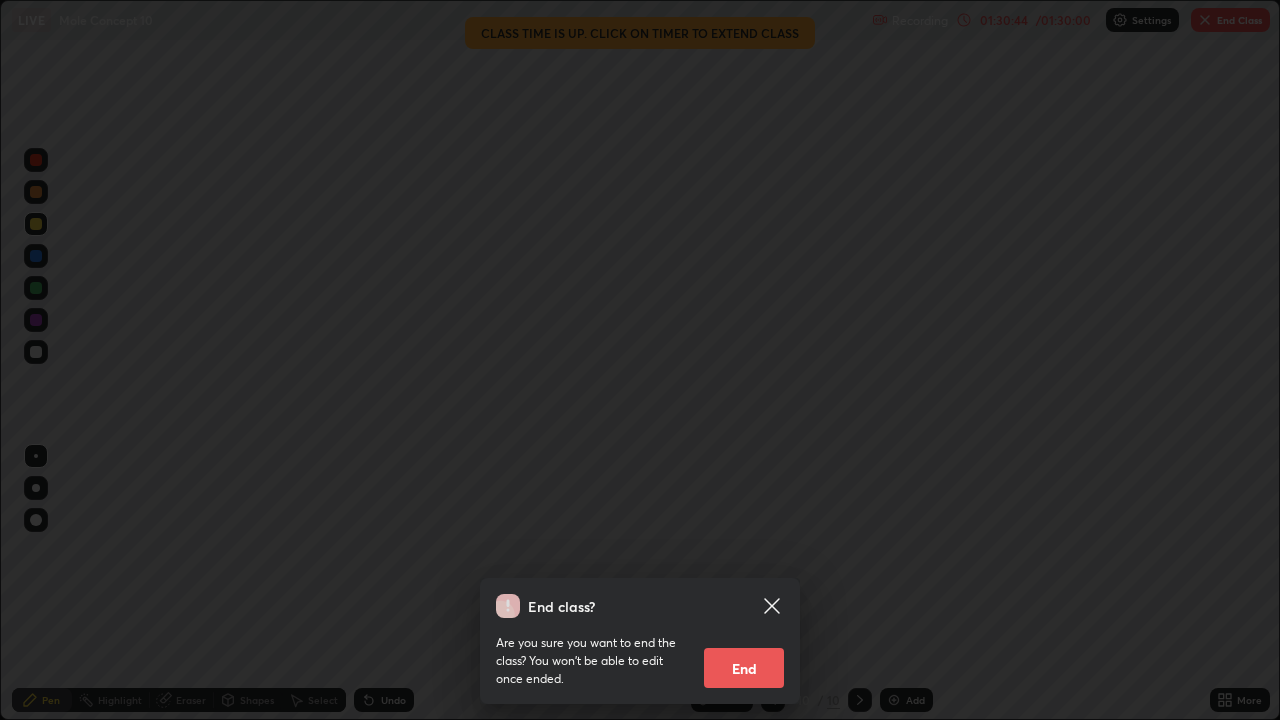 click on "End" at bounding box center [744, 668] 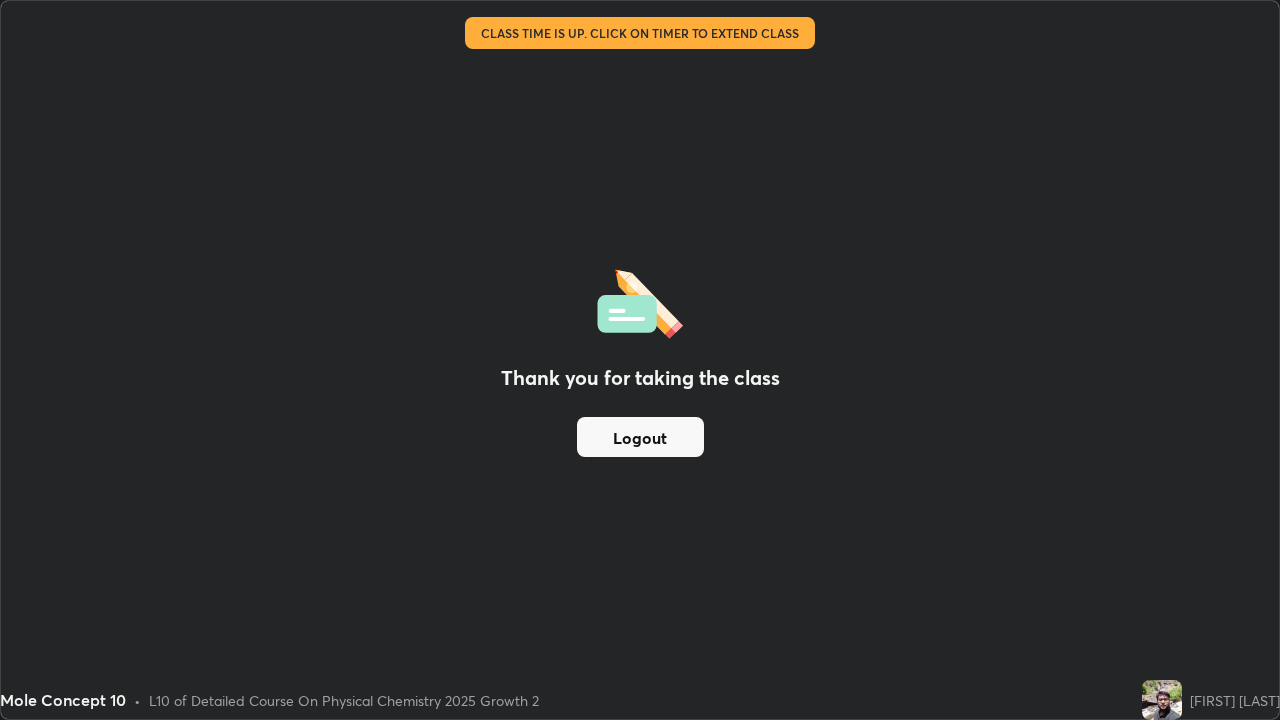 click on "Logout" at bounding box center [640, 437] 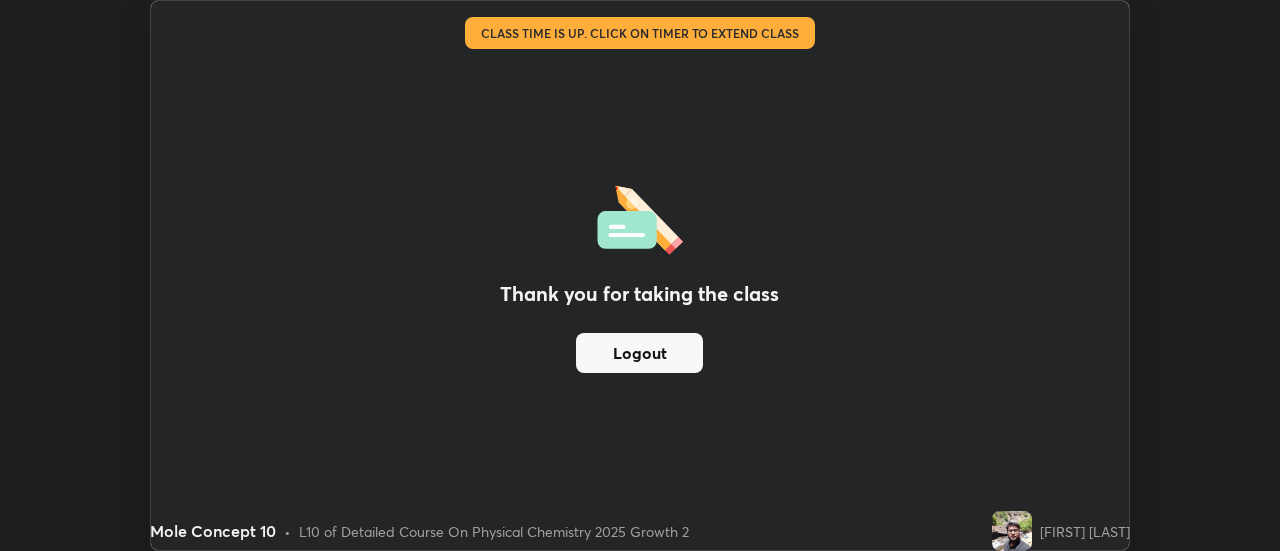 scroll, scrollTop: 551, scrollLeft: 1280, axis: both 